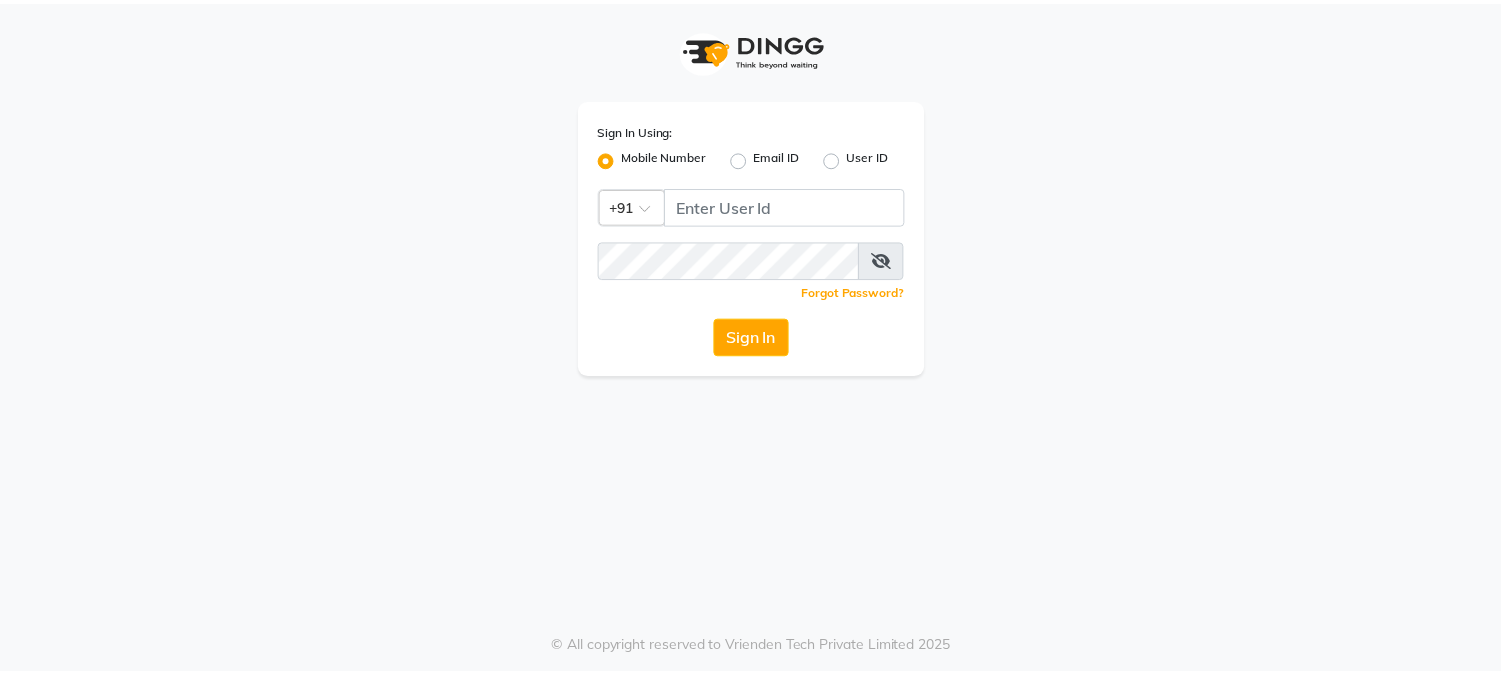 scroll, scrollTop: 0, scrollLeft: 0, axis: both 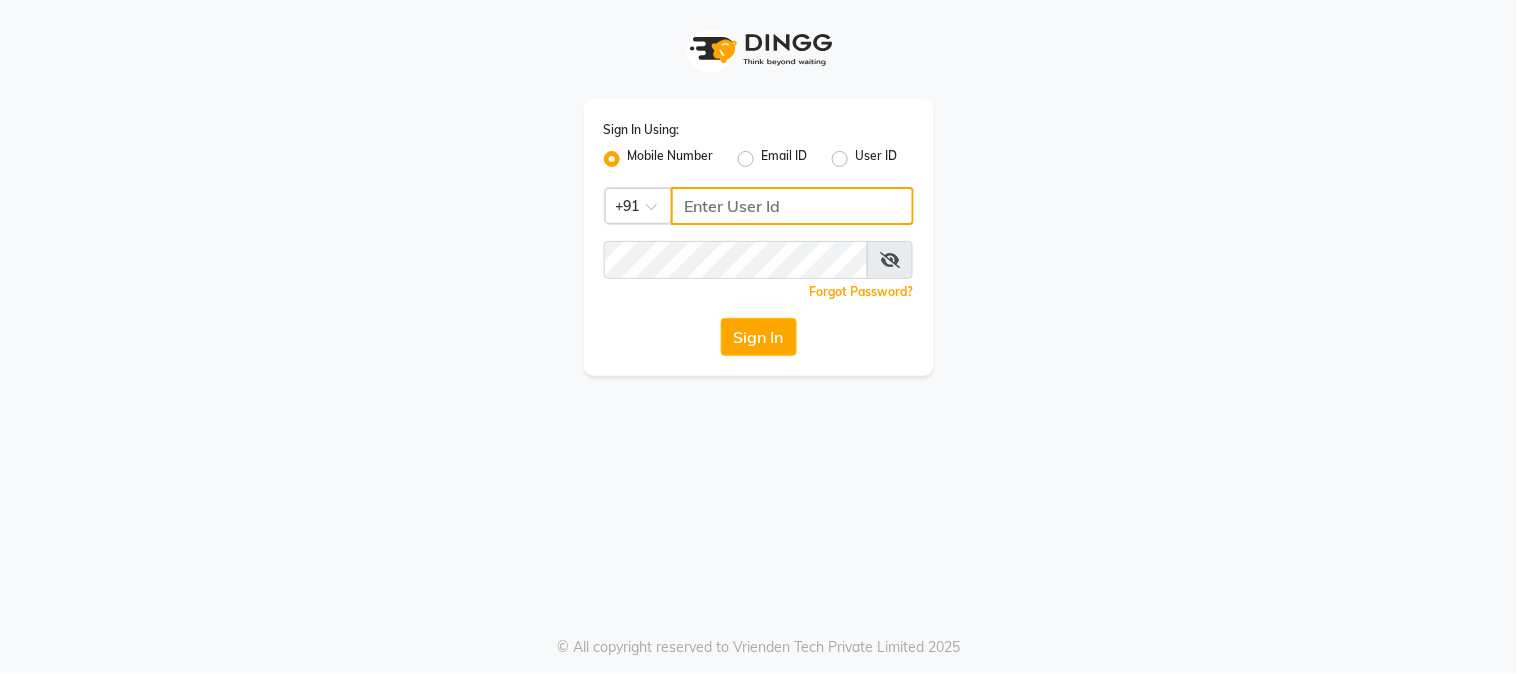 click 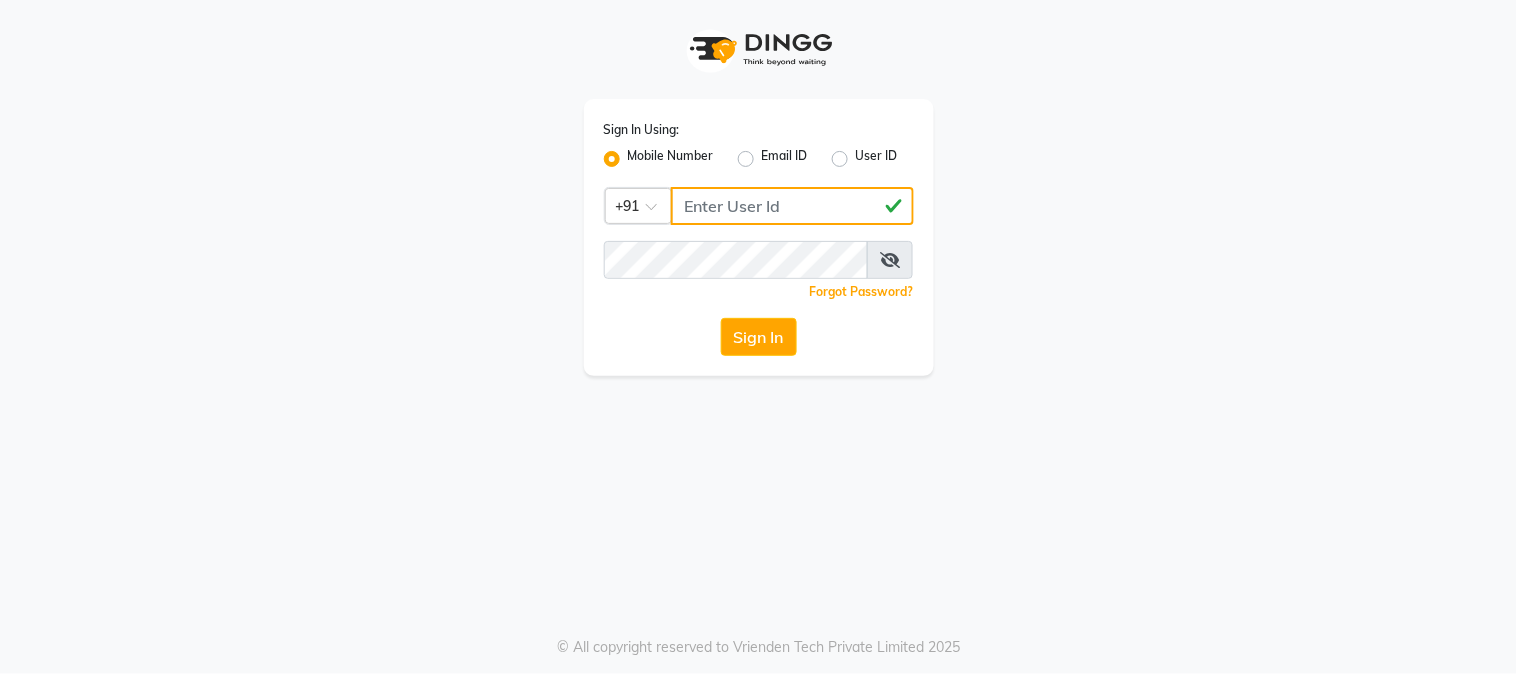click on "[PHONE]" 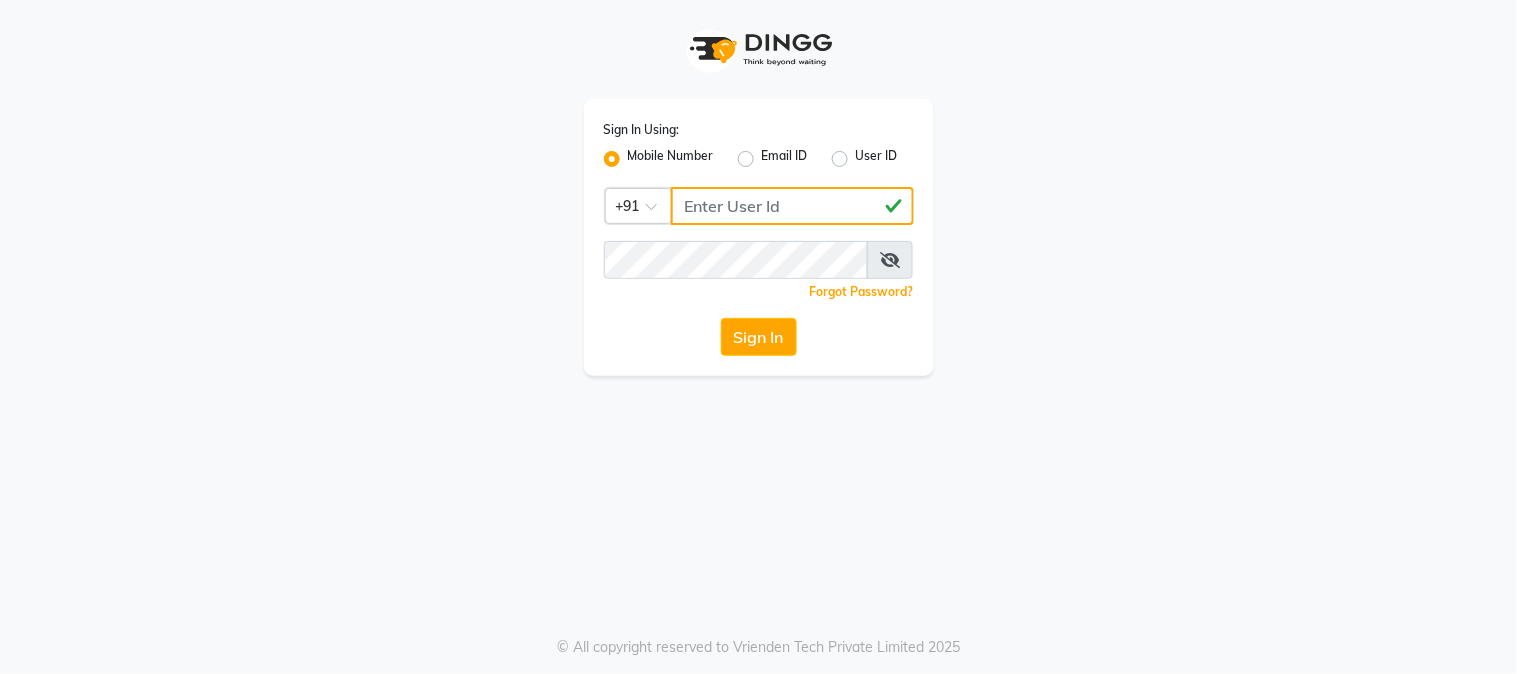type on "[PHONE]" 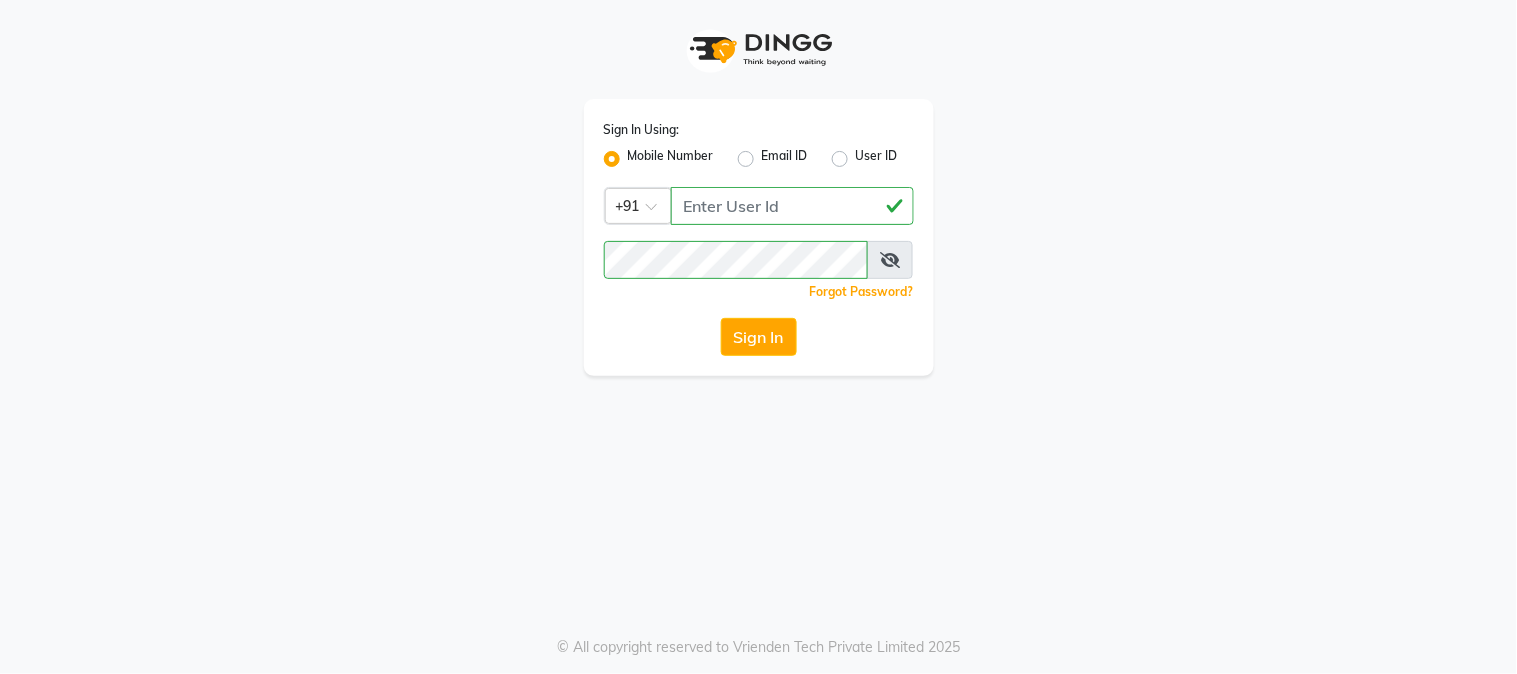 click on "Forgot Password?" 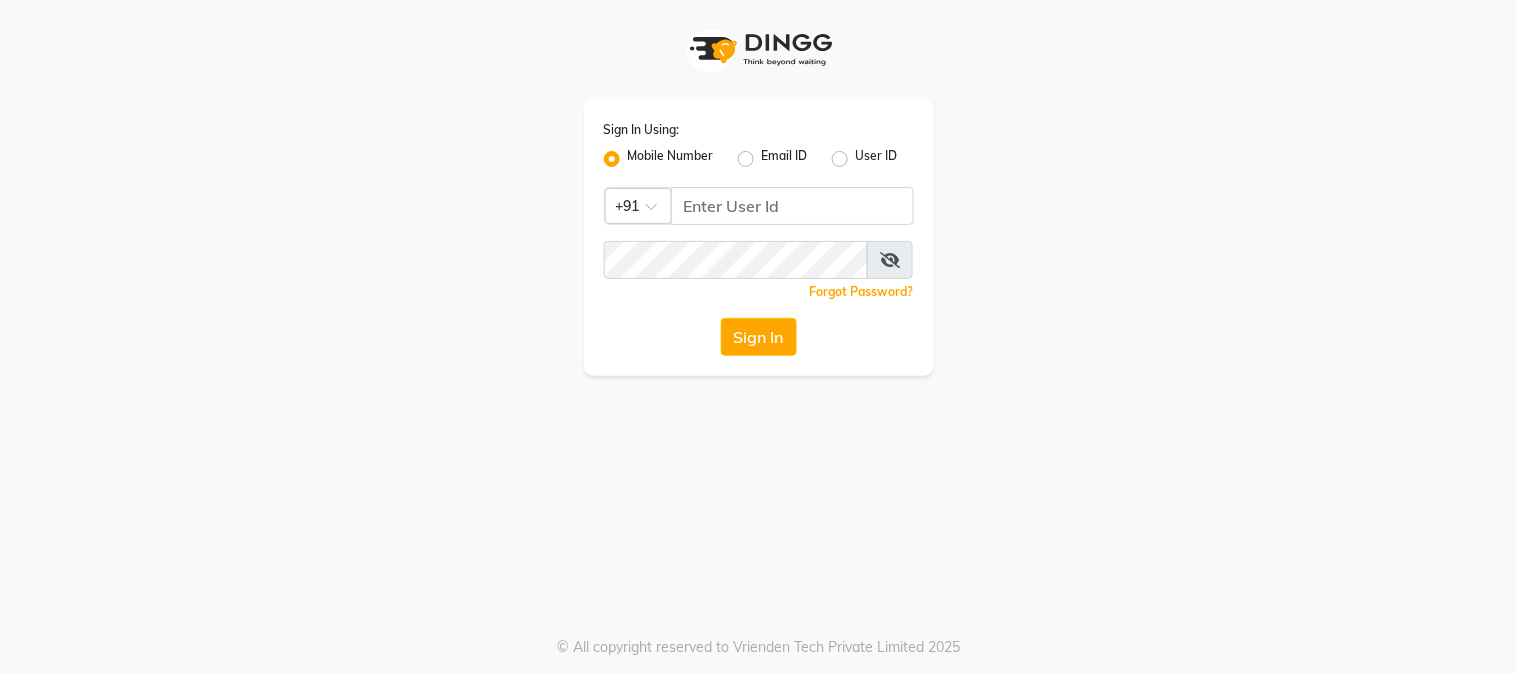click on "Sign In Using: Mobile Number Email ID User ID Country Code × +91  Remember me Forgot Password?  Sign In" 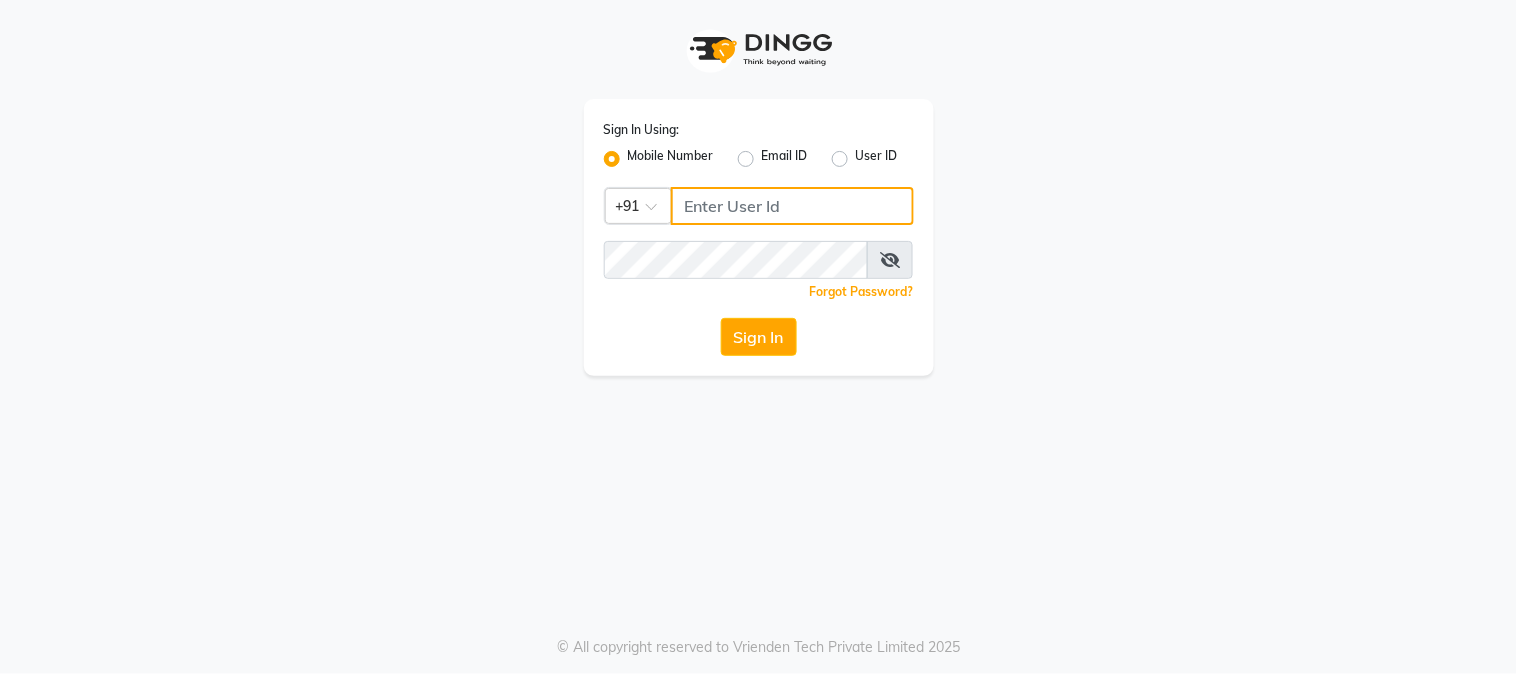 click 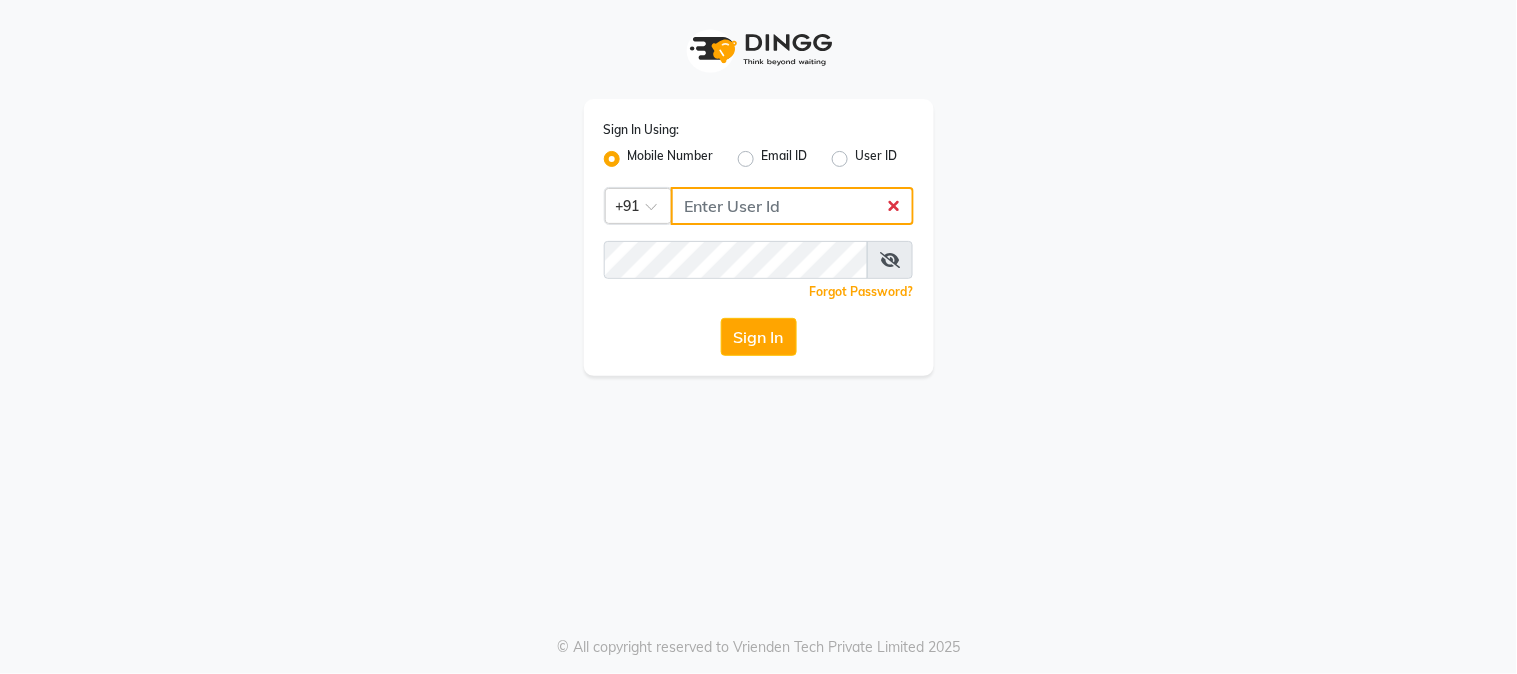 click 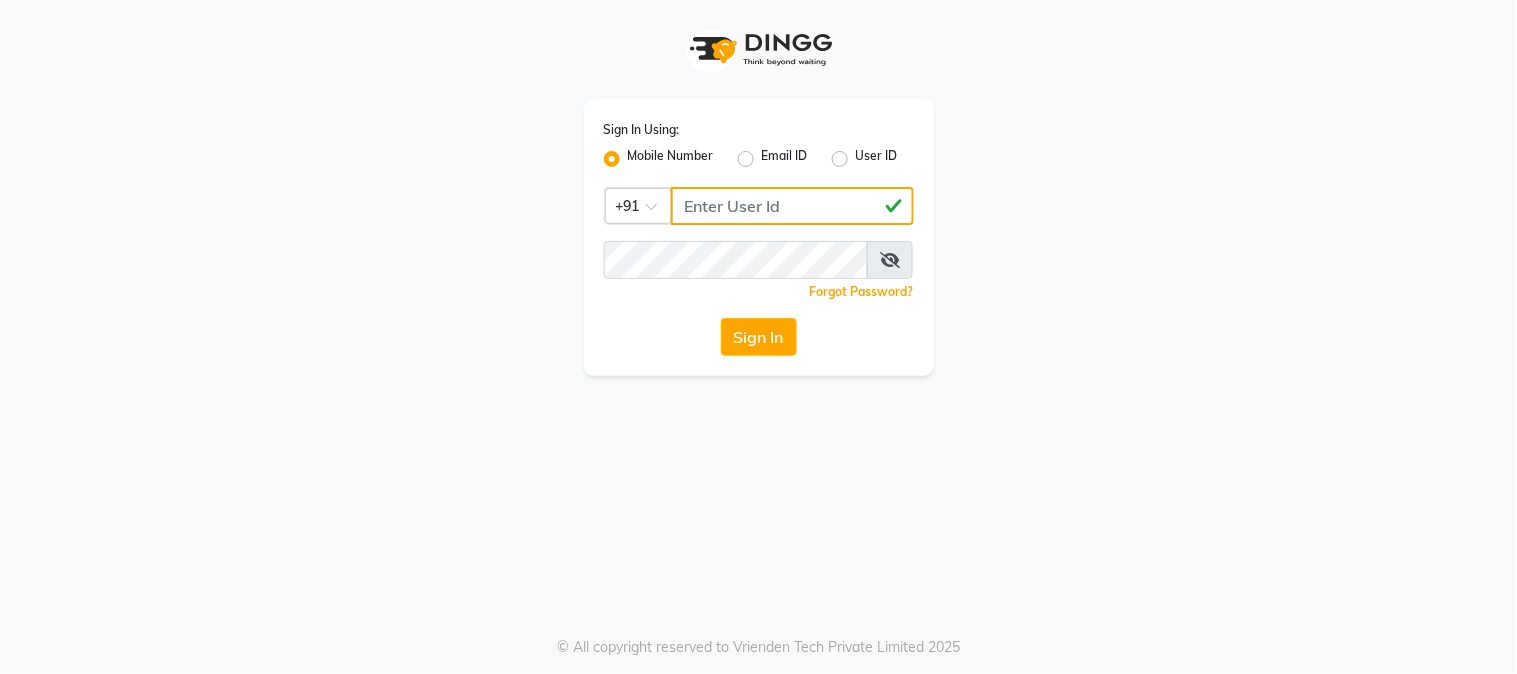 type on "[PHONE]" 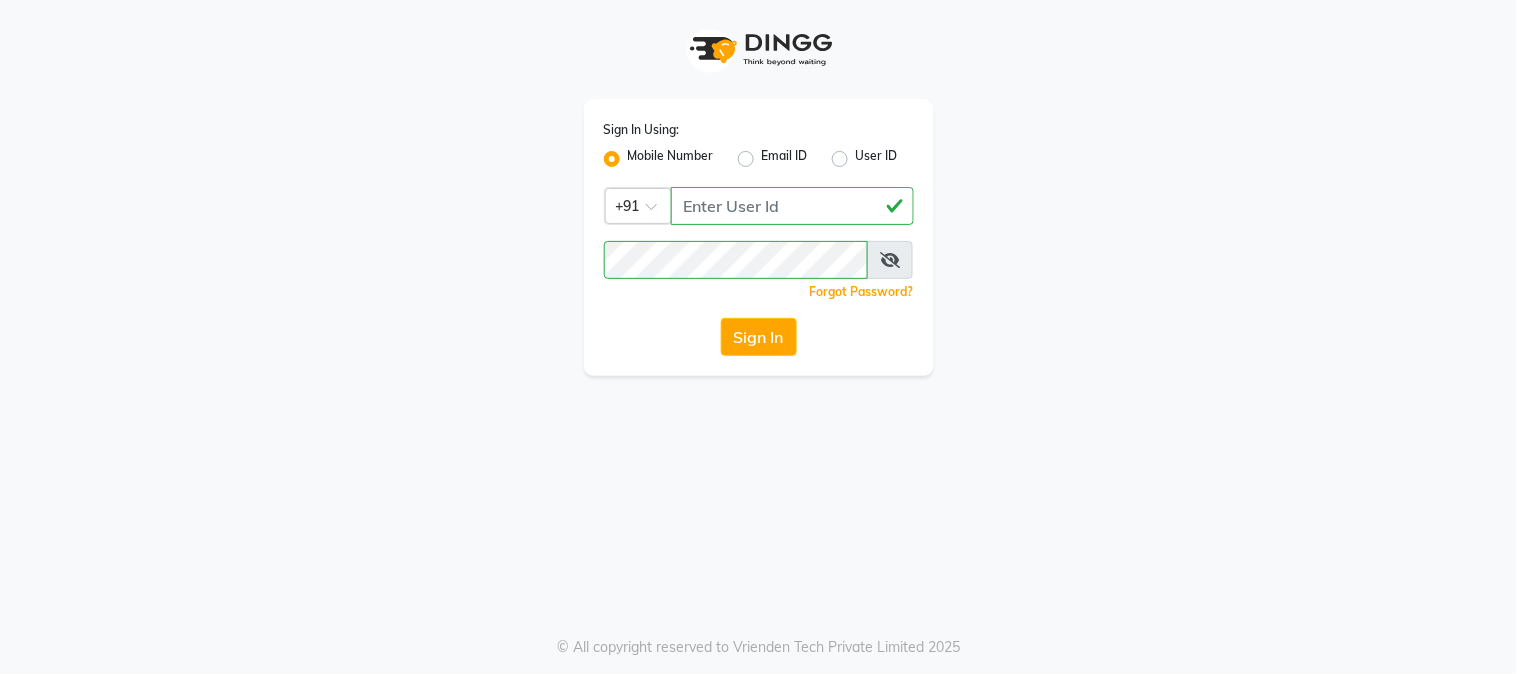 click at bounding box center (890, 260) 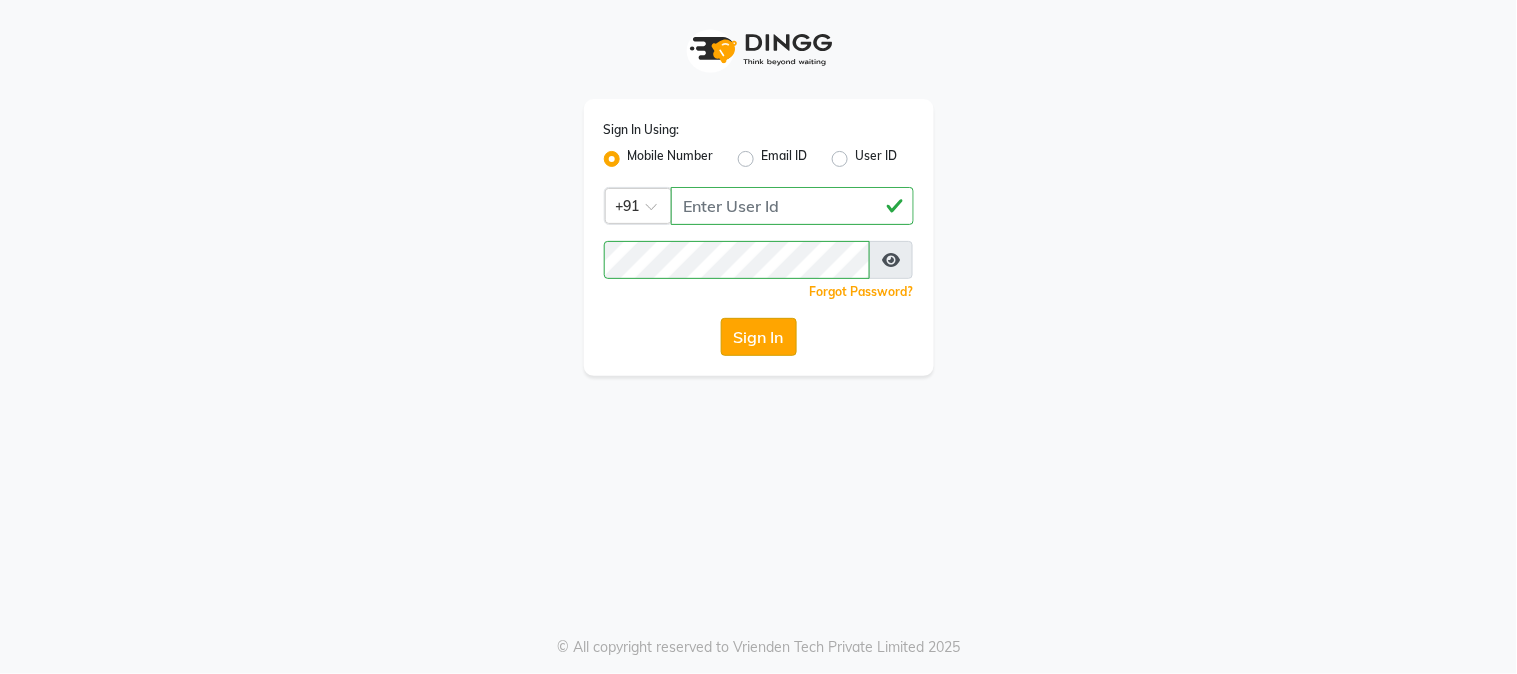 click on "Sign In" 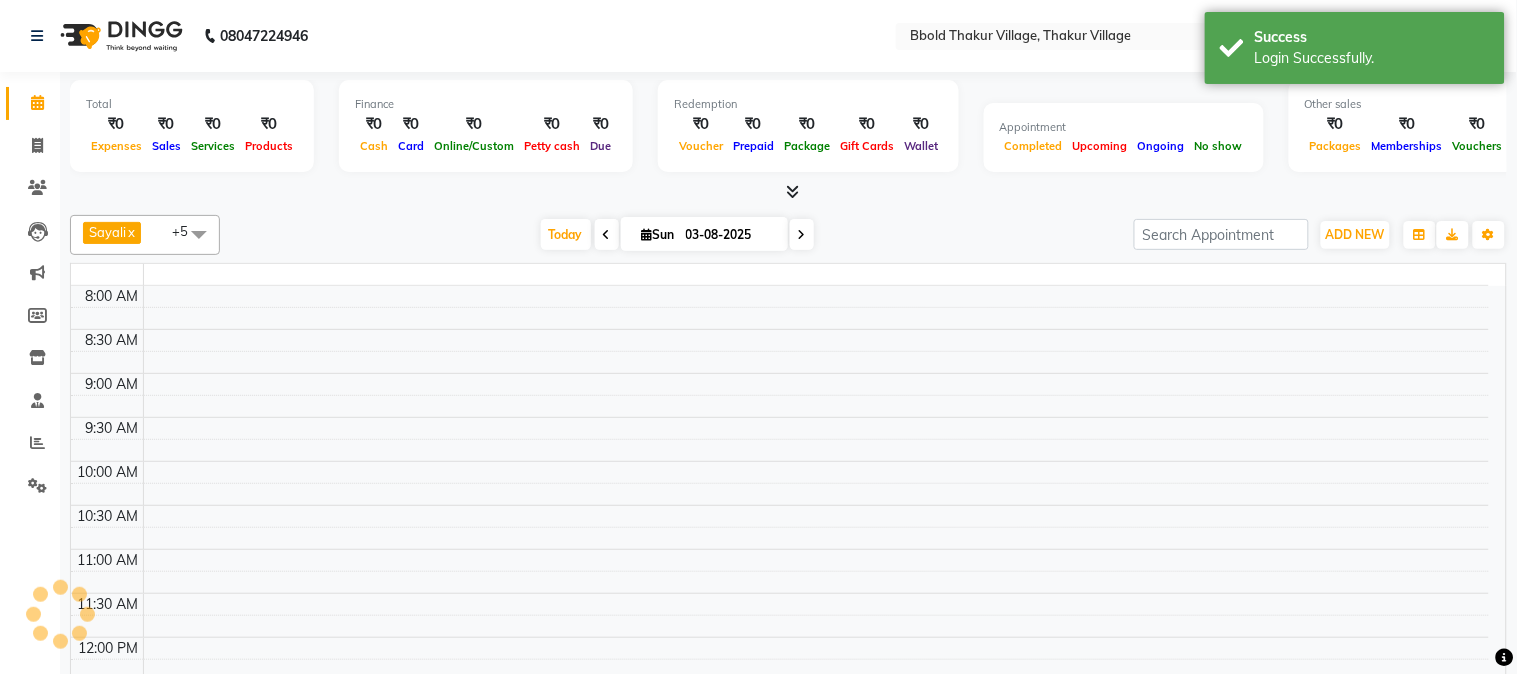 select on "en" 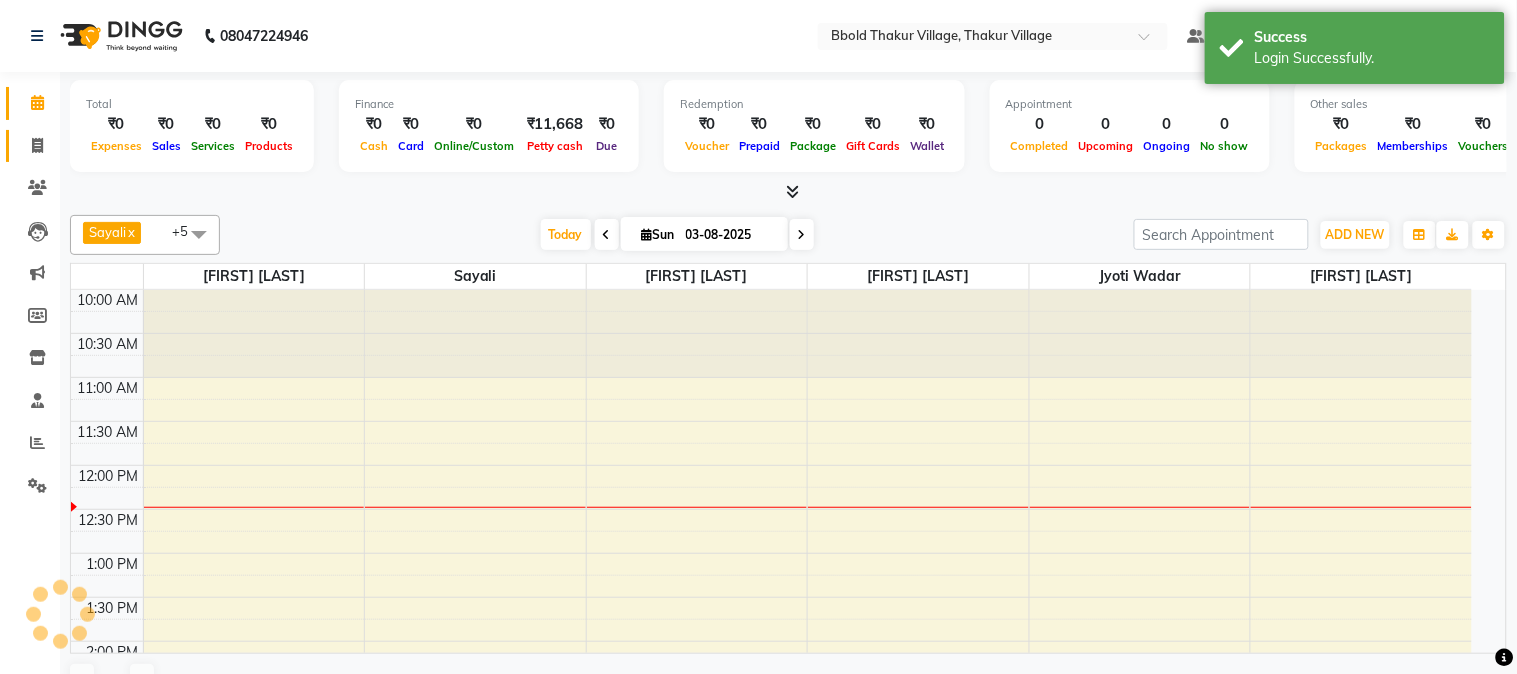 click 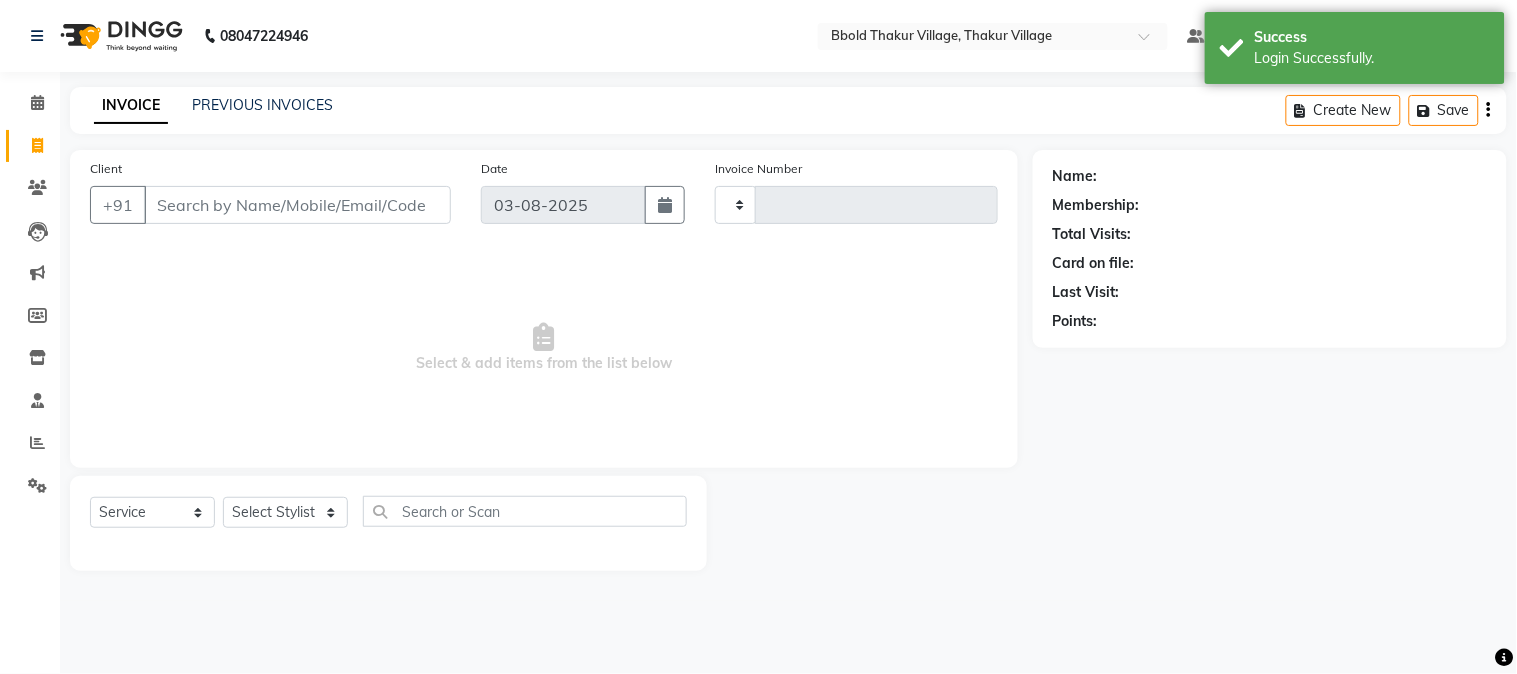 click on "Client" at bounding box center (297, 205) 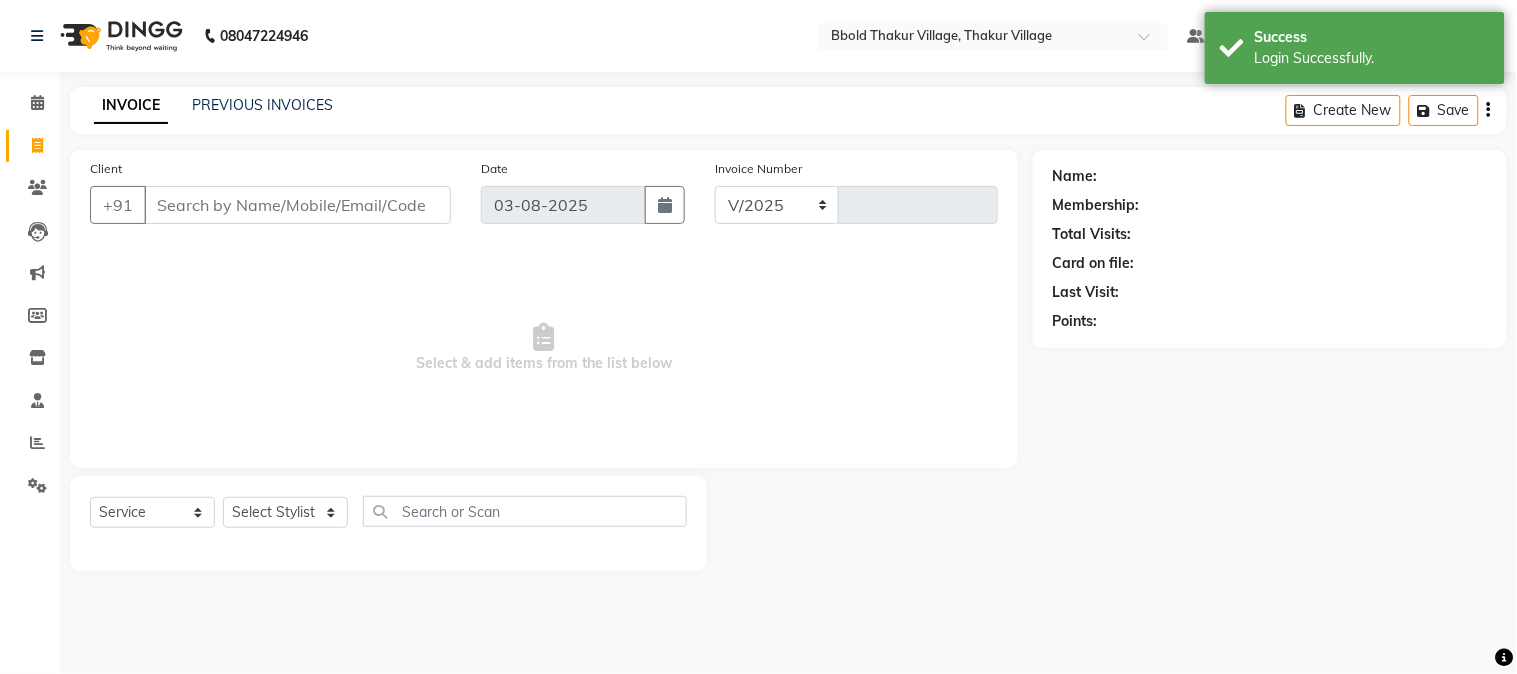 select on "7742" 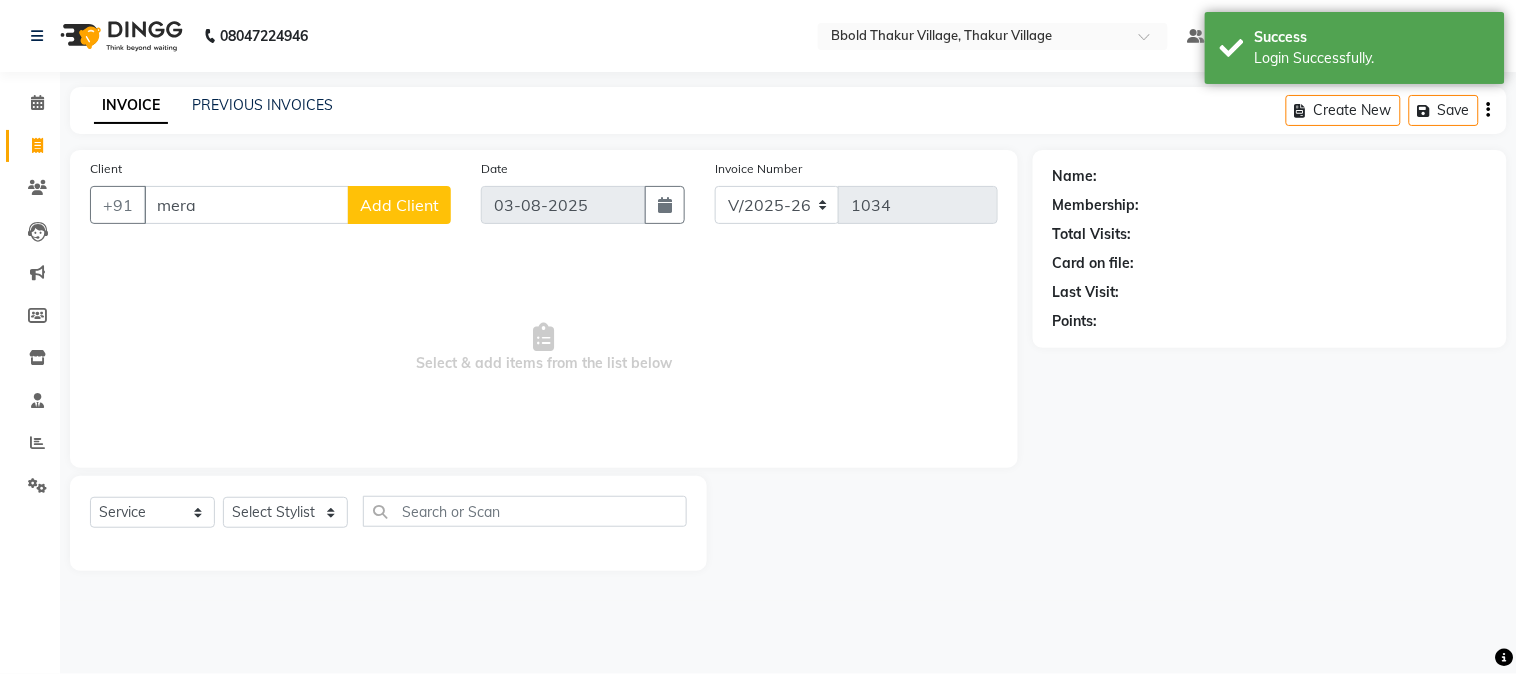 type on "[FIRST]" 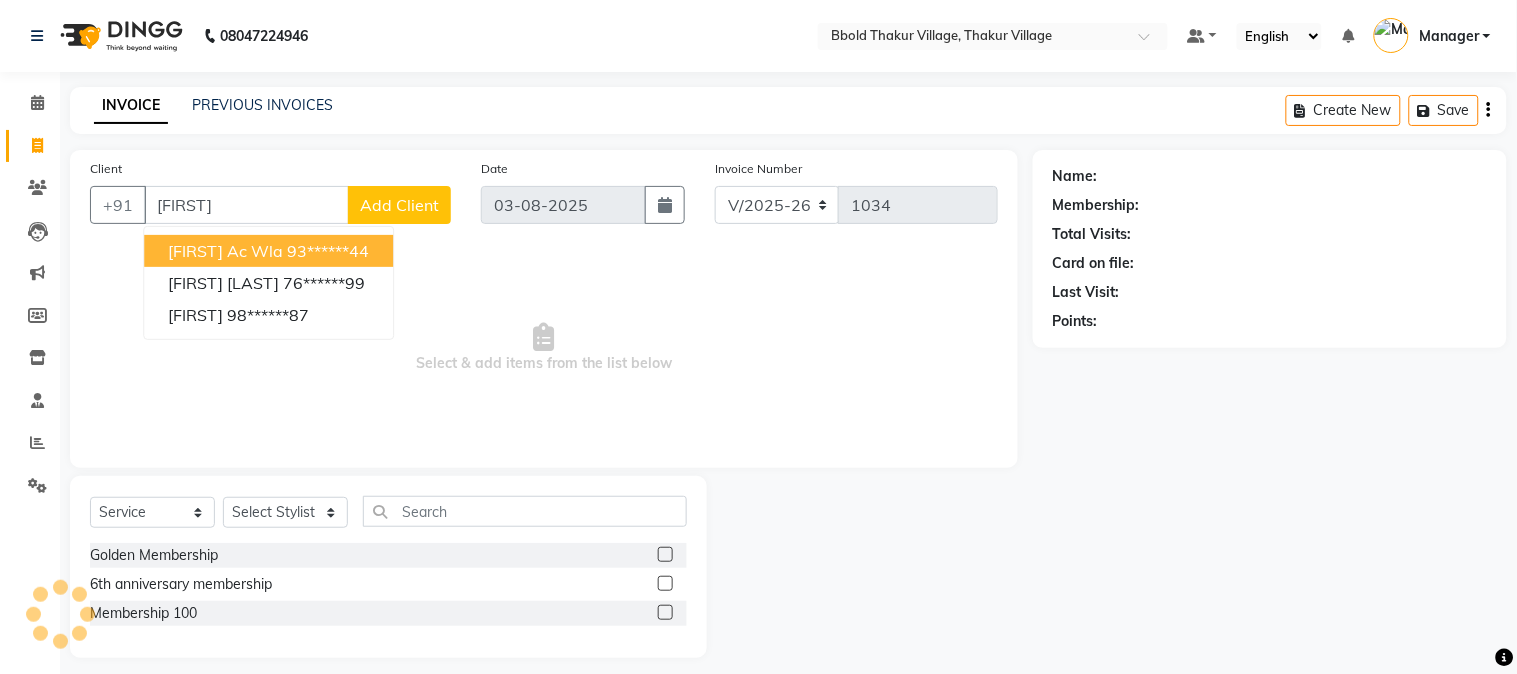 select on "membership" 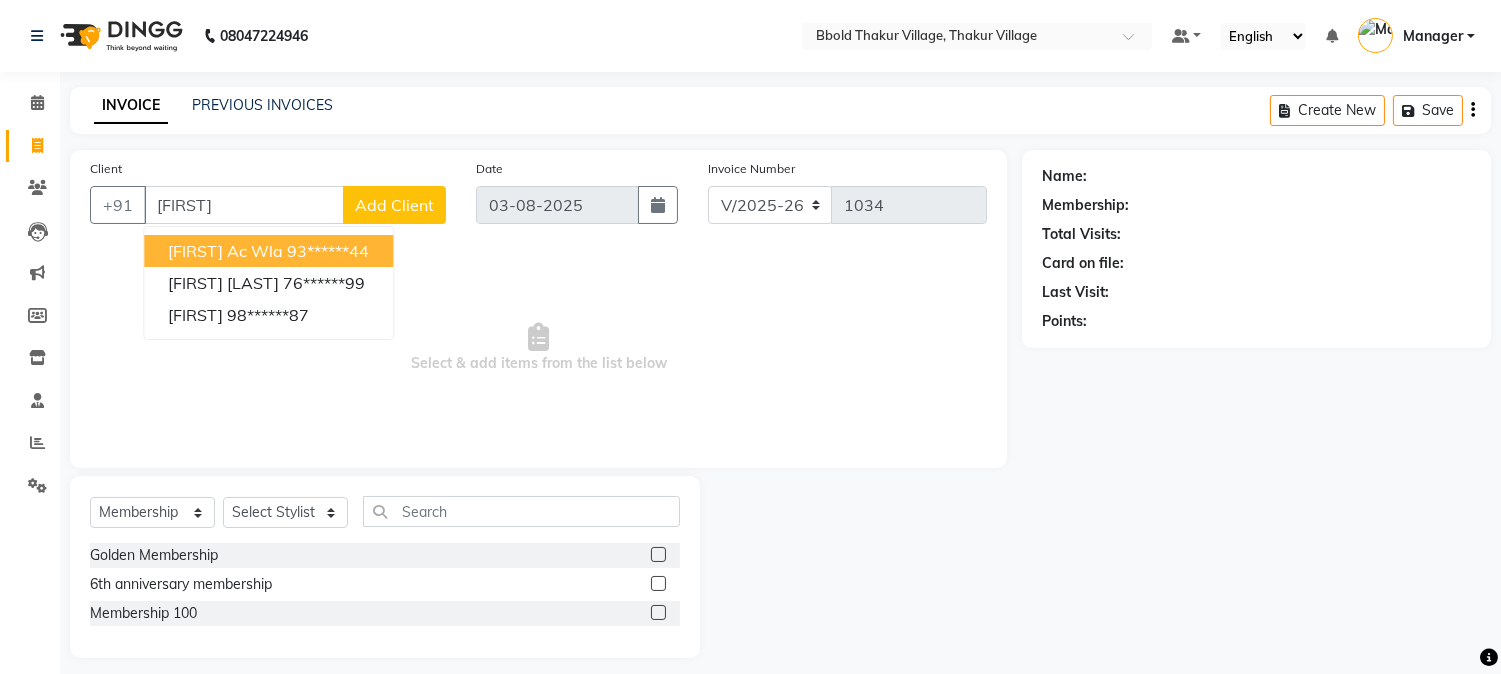 scroll, scrollTop: 0, scrollLeft: 0, axis: both 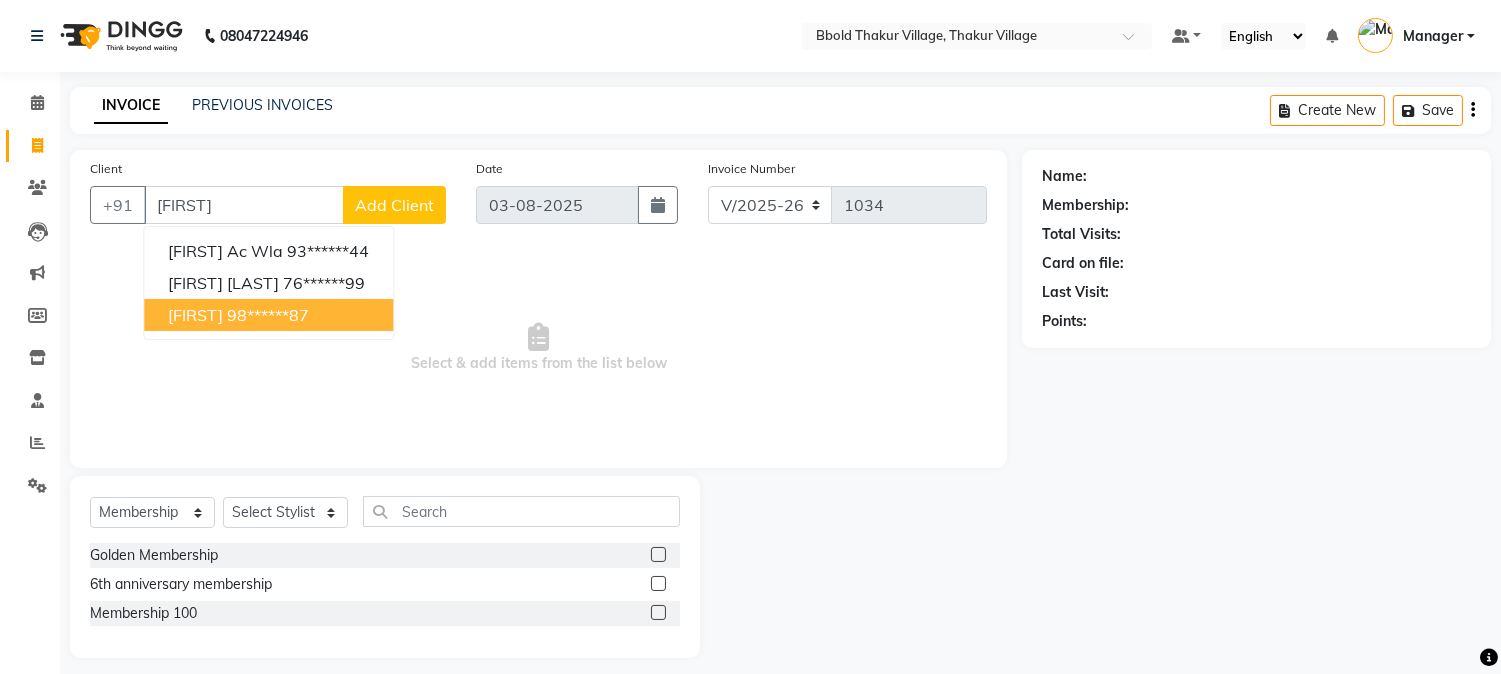 click on "[NAME] [PHONE]" at bounding box center (268, 315) 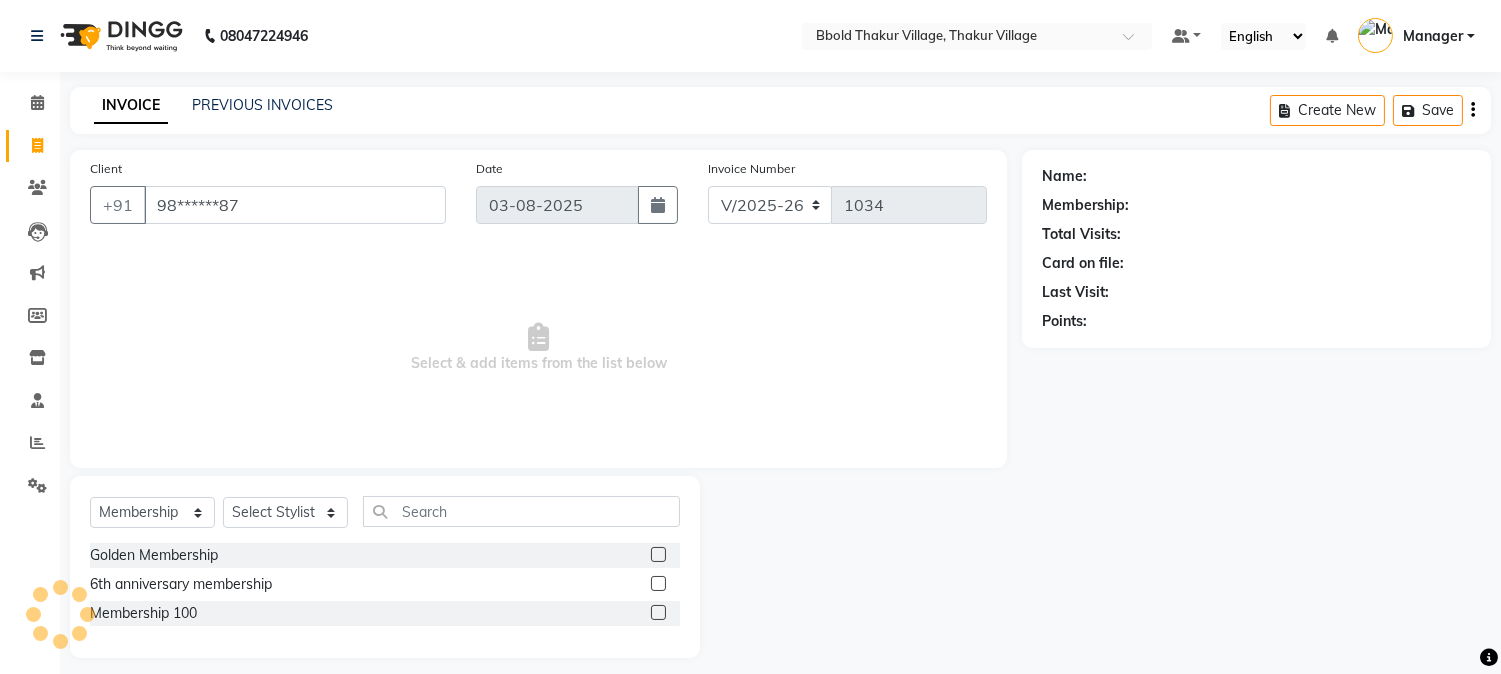 type on "98******87" 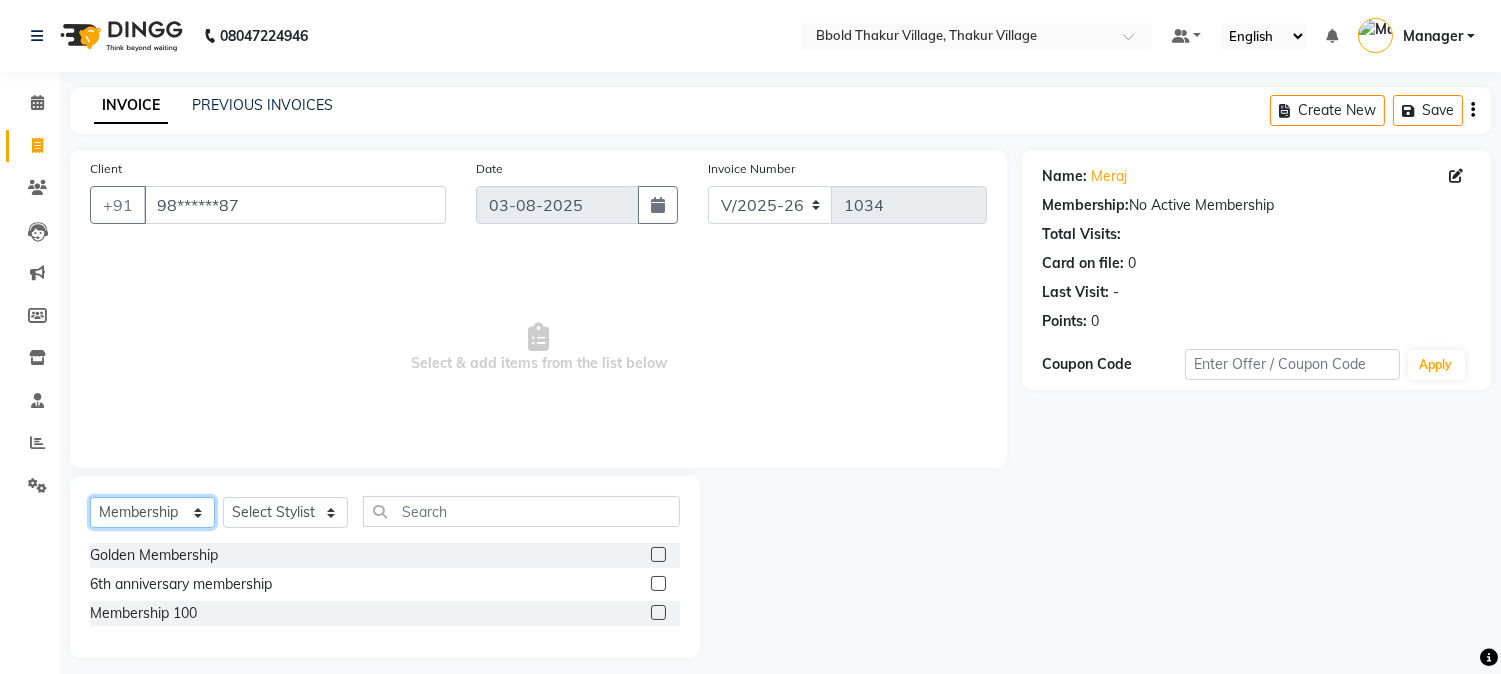 click on "Select  Service  Product  Membership  Package Voucher Prepaid Gift Card" 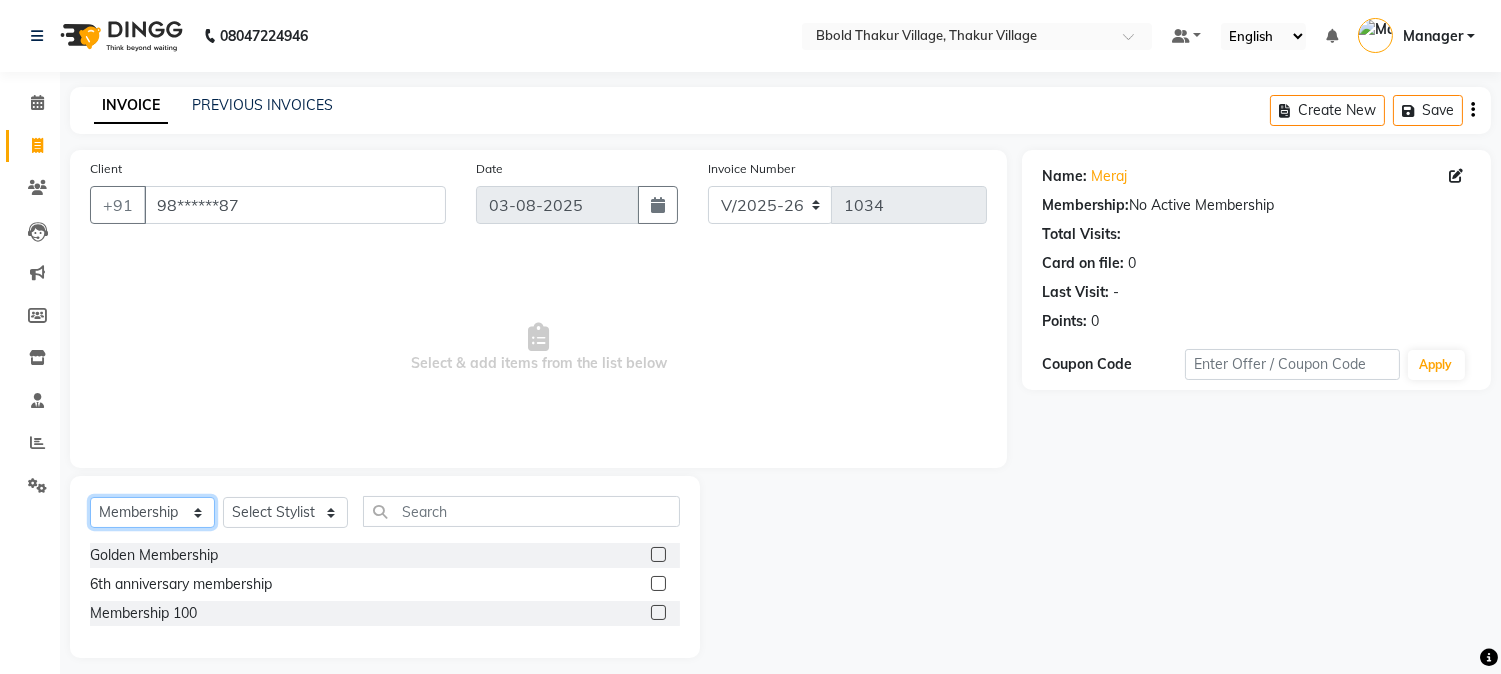 select on "product" 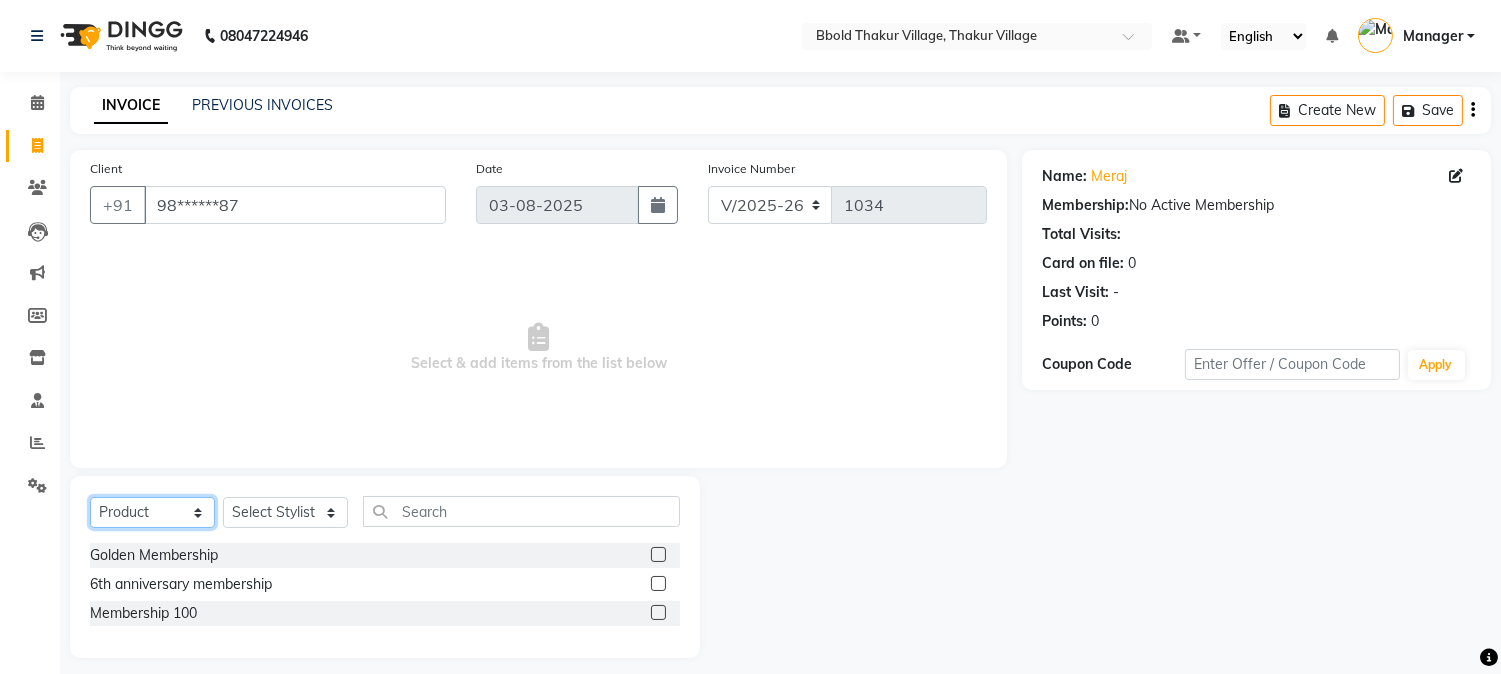 click on "Select  Service  Product  Membership  Package Voucher Prepaid Gift Card" 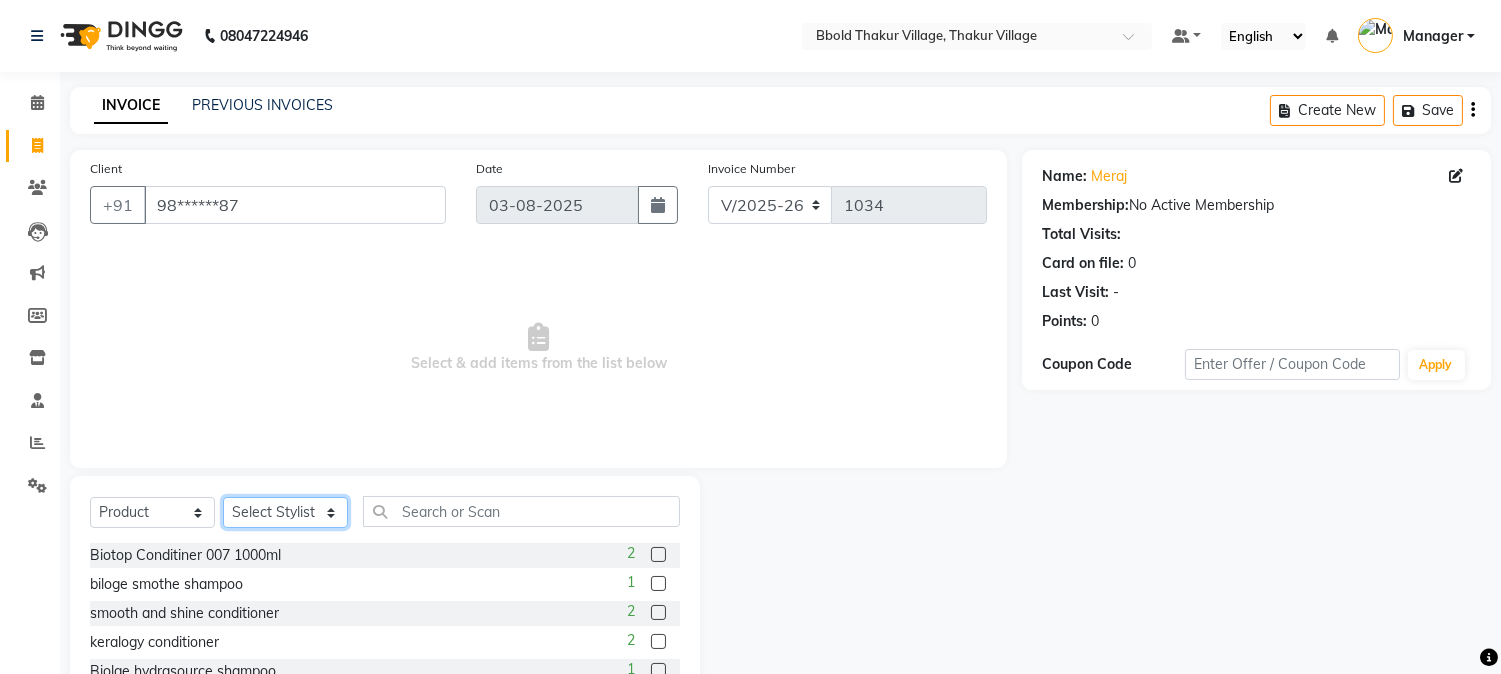 click on "Select Stylist [FIRST] [LAST] [FIRST] [LAST] Manager [FIRST] [LAST] [FIRST] [LAST] [FIRST] [LAST] [FIRST] [LAST] [FIRST] [LAST]" 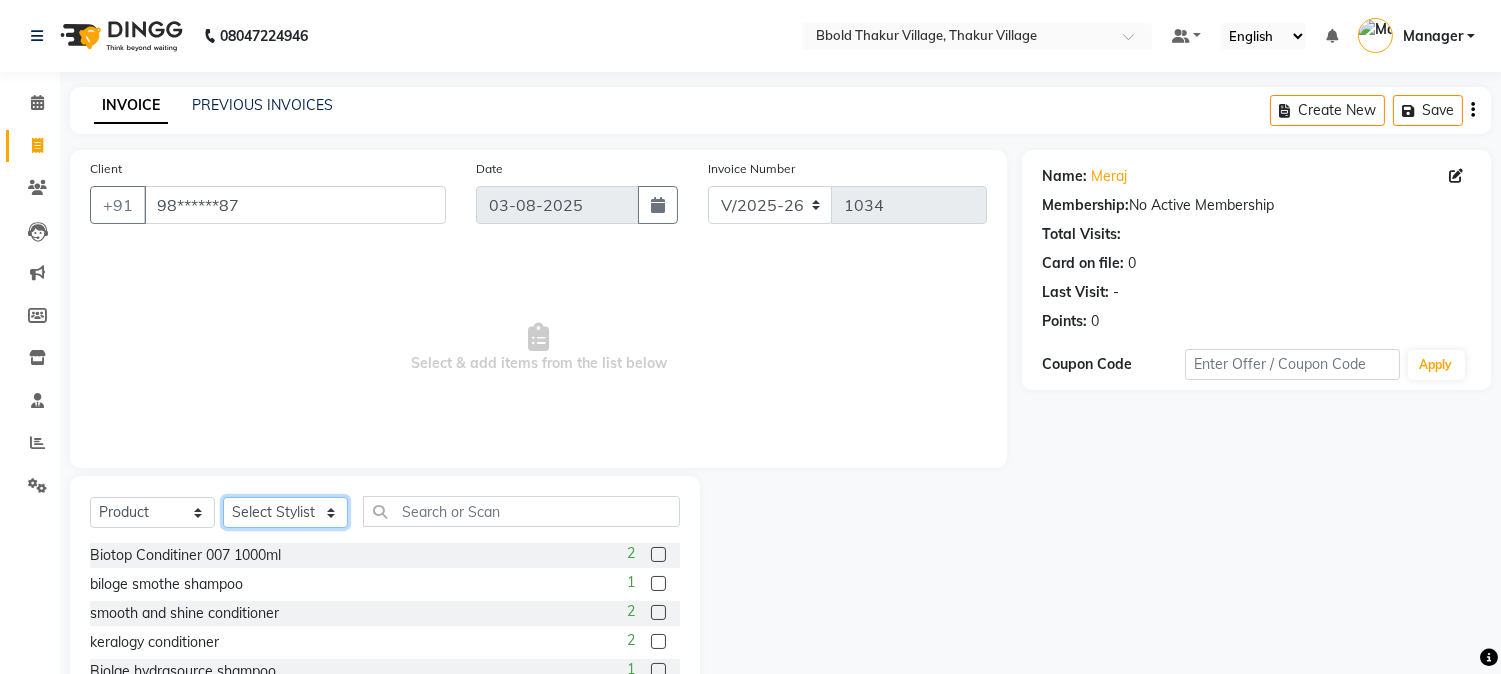 select on "68995" 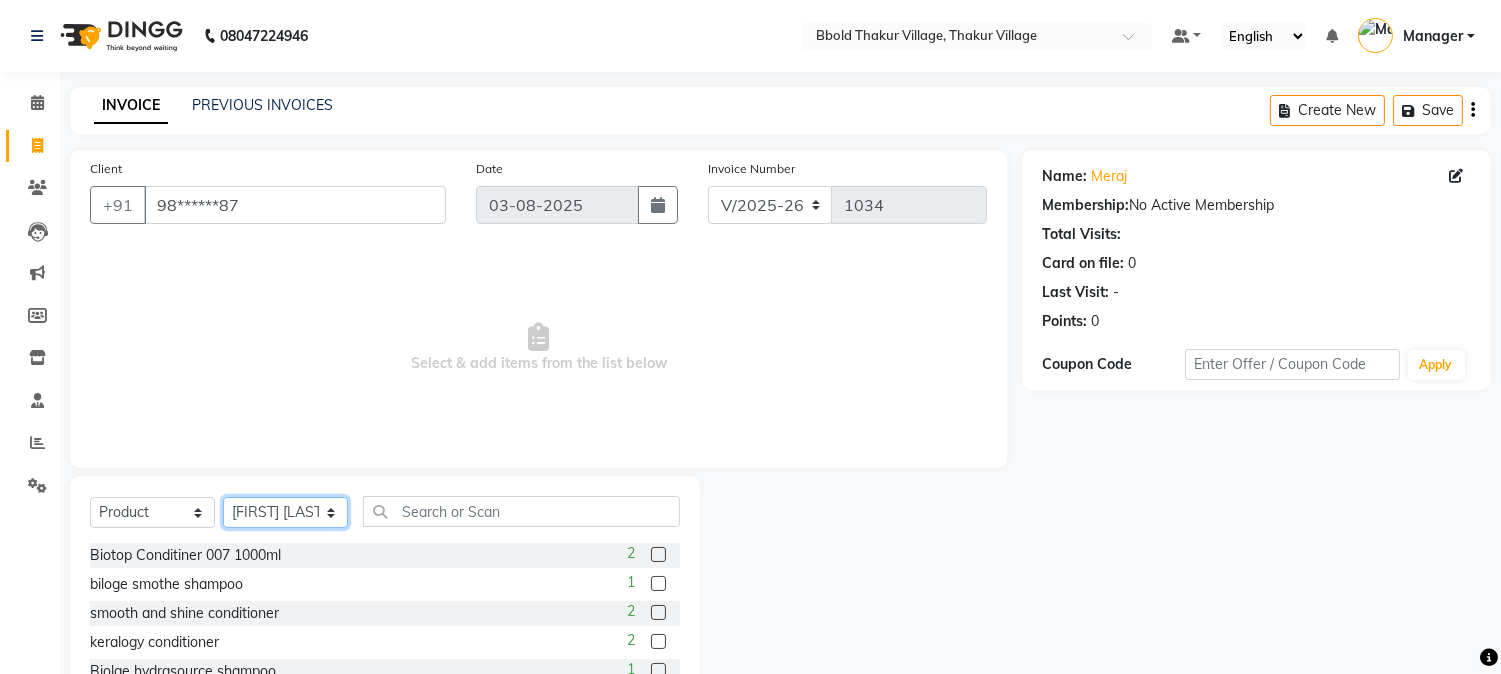 click on "Select Stylist [FIRST] [LAST] [FIRST] [LAST] Manager [FIRST] [LAST] [FIRST] [LAST] [FIRST] [LAST] [FIRST] [LAST] [FIRST] [LAST]" 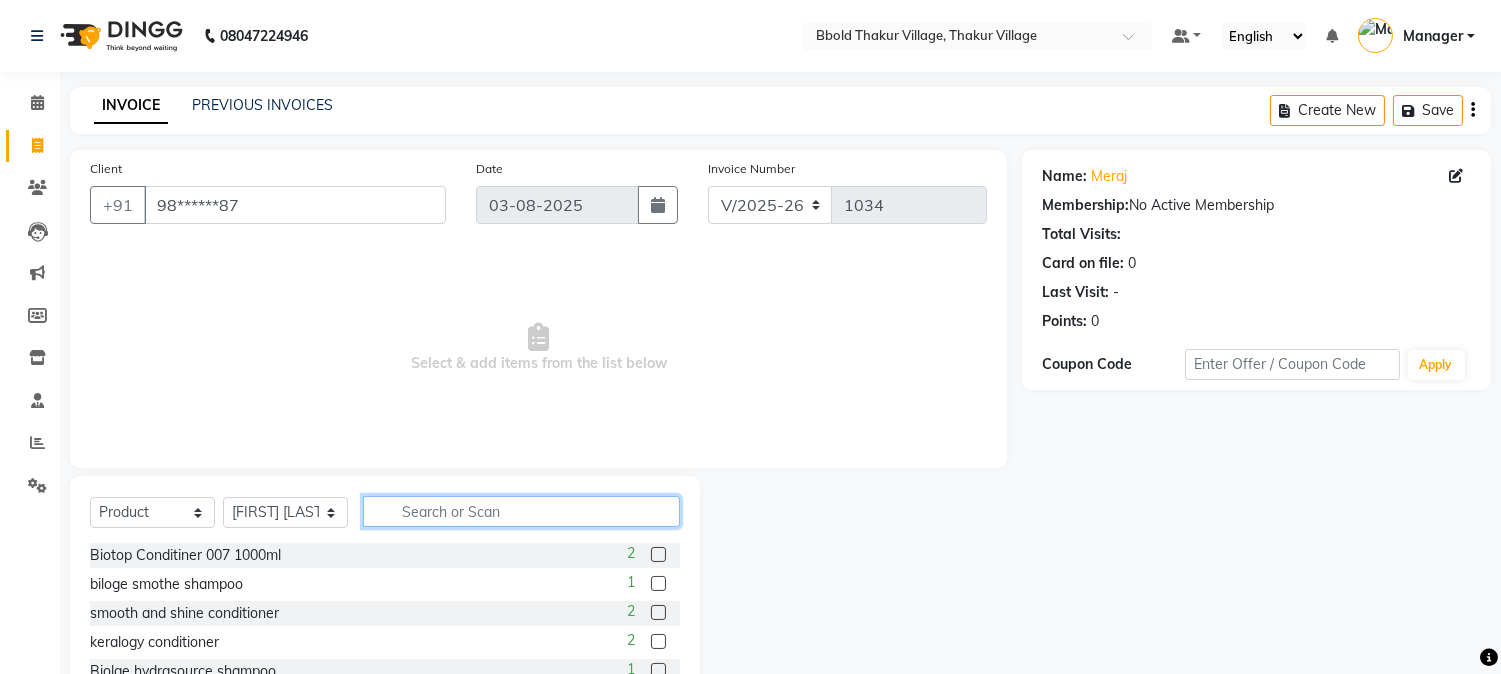 click 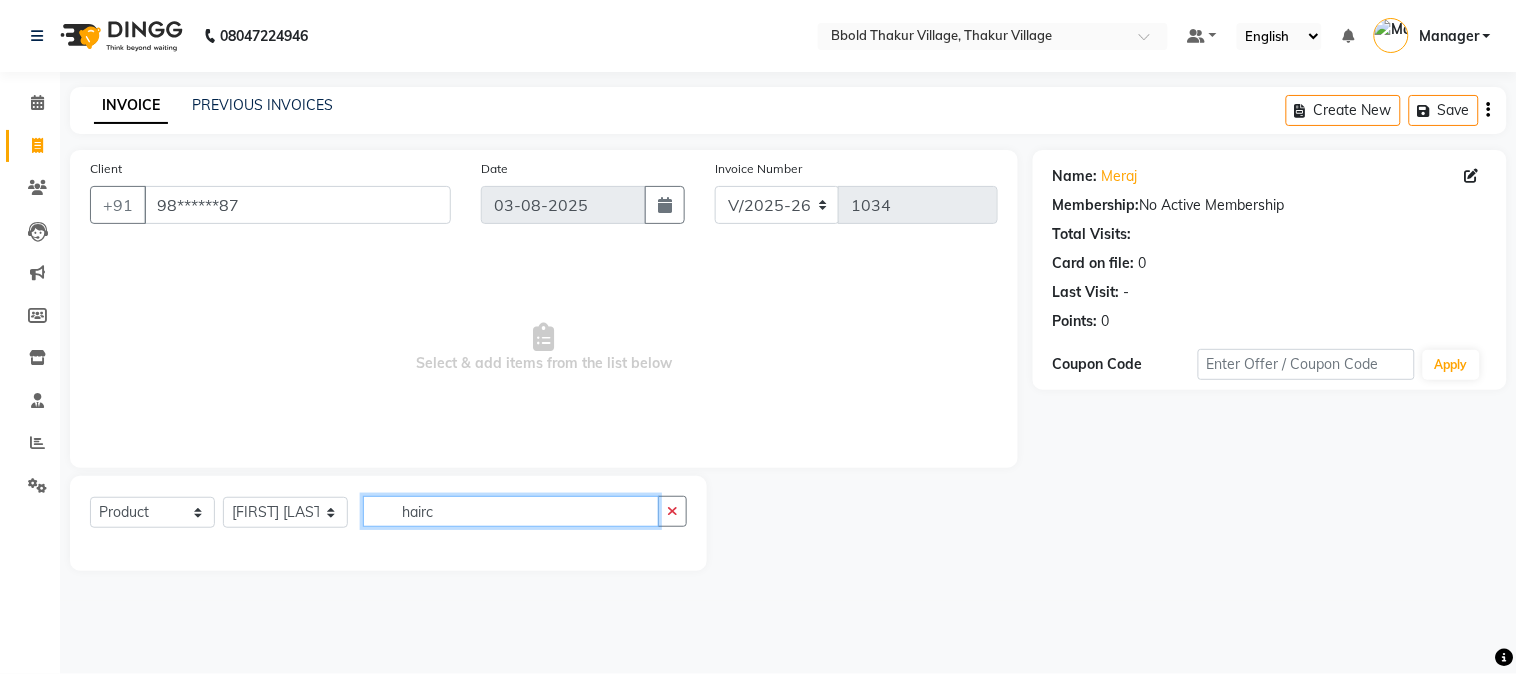 click on "hairc" 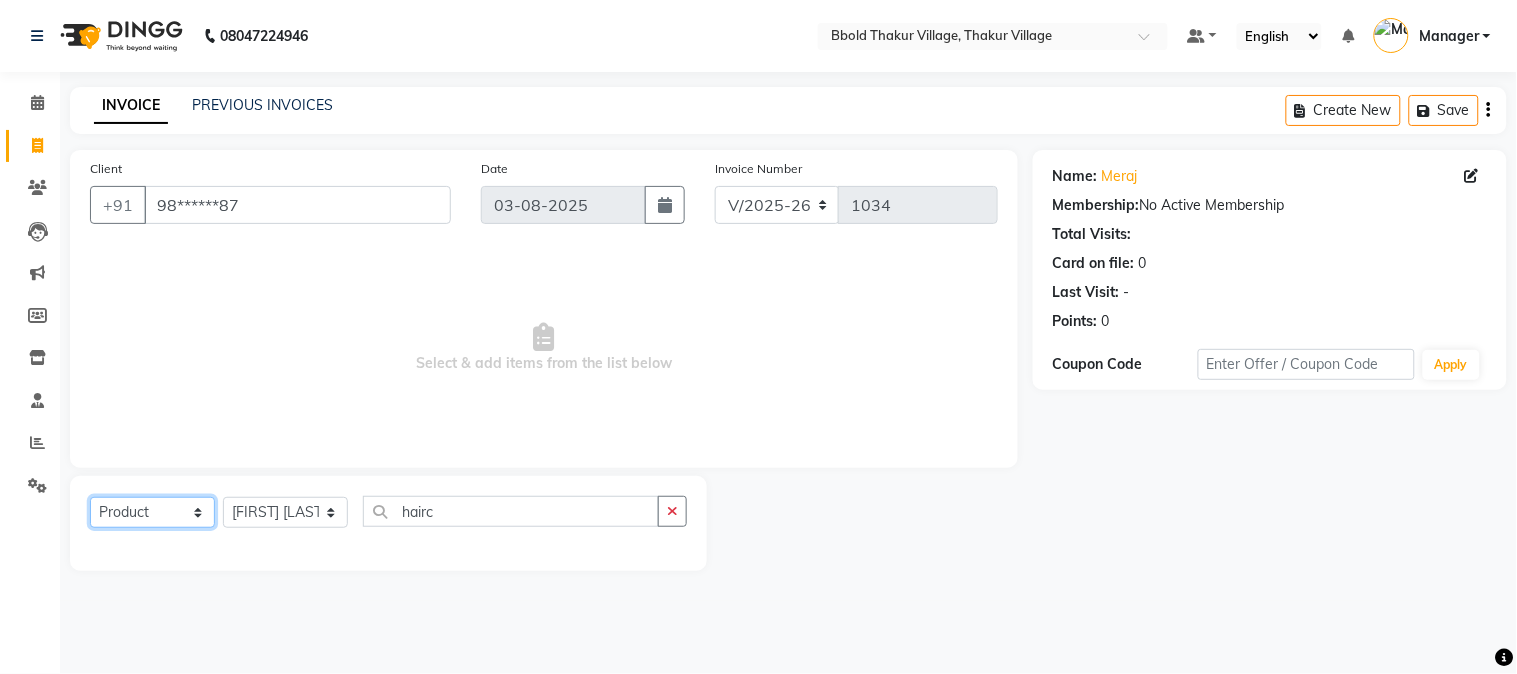 click on "Select  Service  Product  Membership  Package Voucher Prepaid Gift Card" 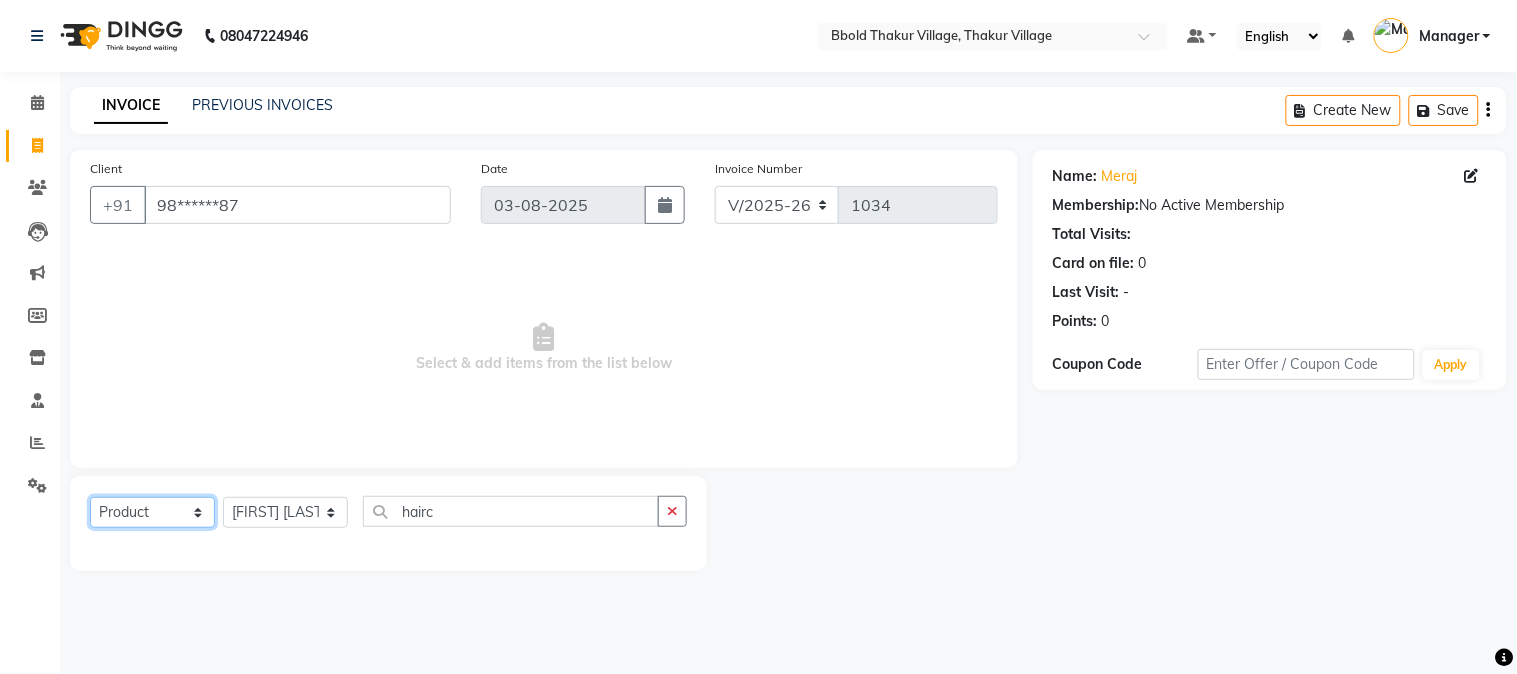 select on "service" 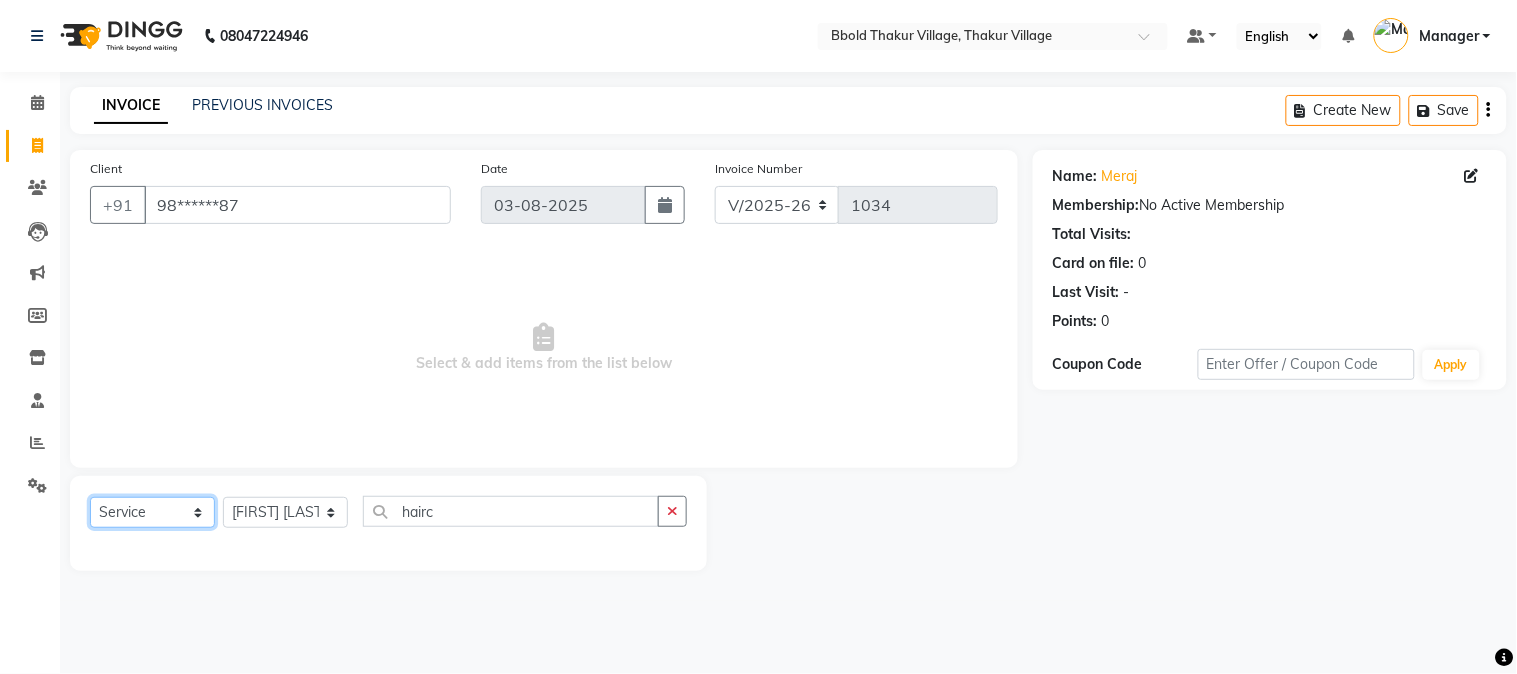 click on "Select  Service  Product  Membership  Package Voucher Prepaid Gift Card" 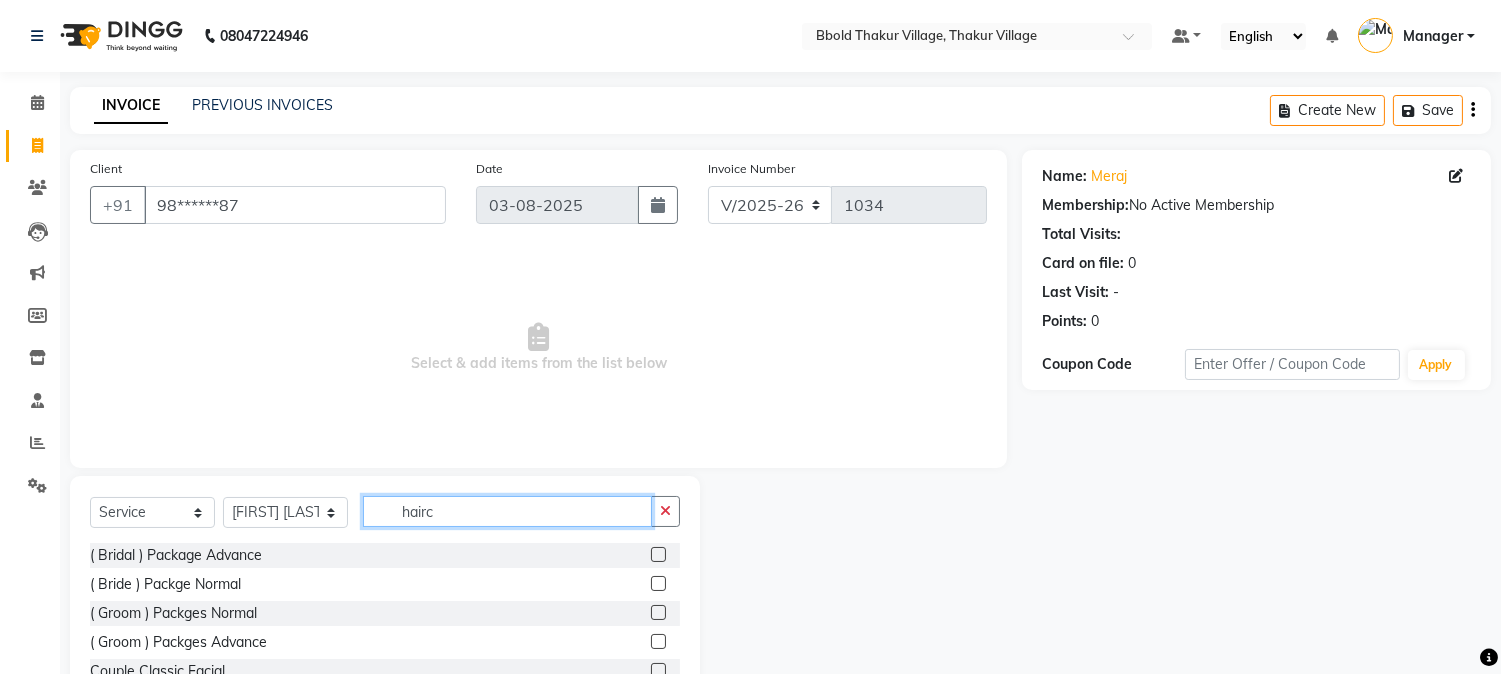 click on "hairc" 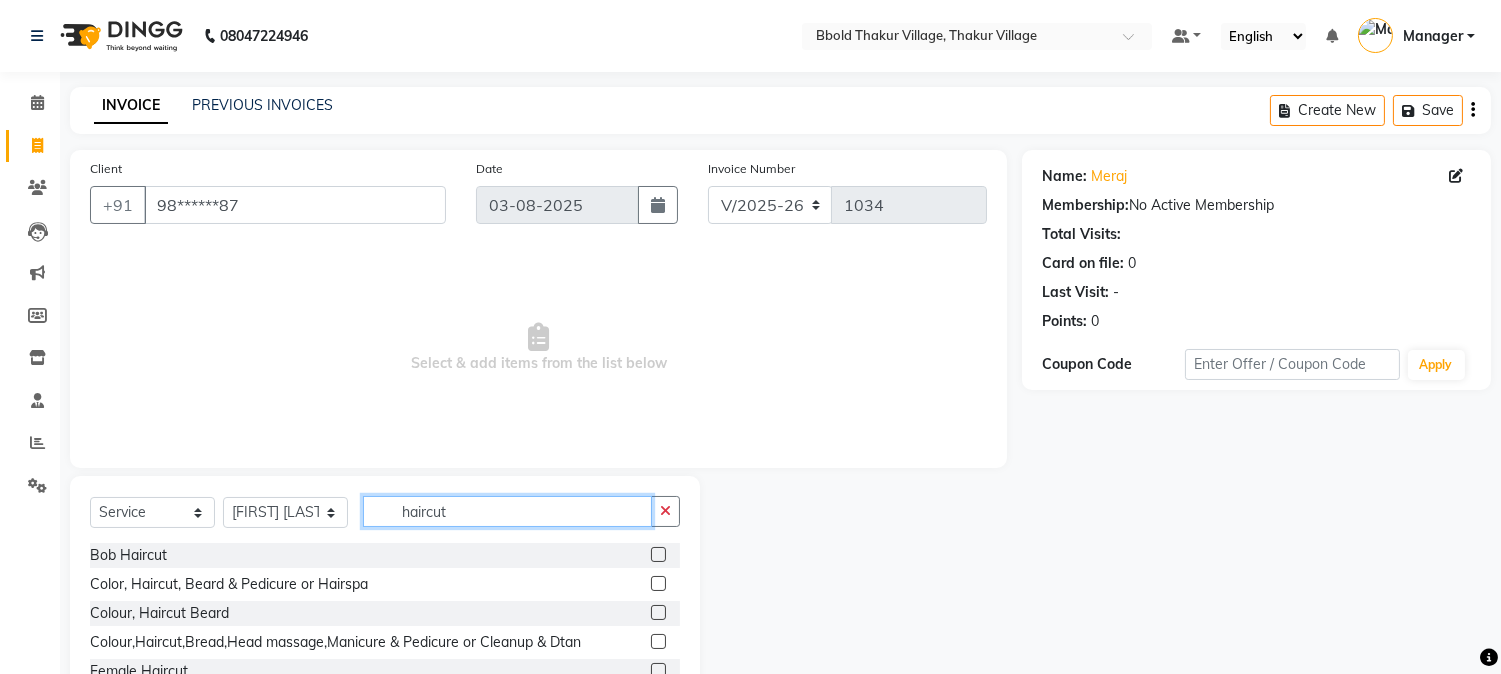 scroll, scrollTop: 126, scrollLeft: 0, axis: vertical 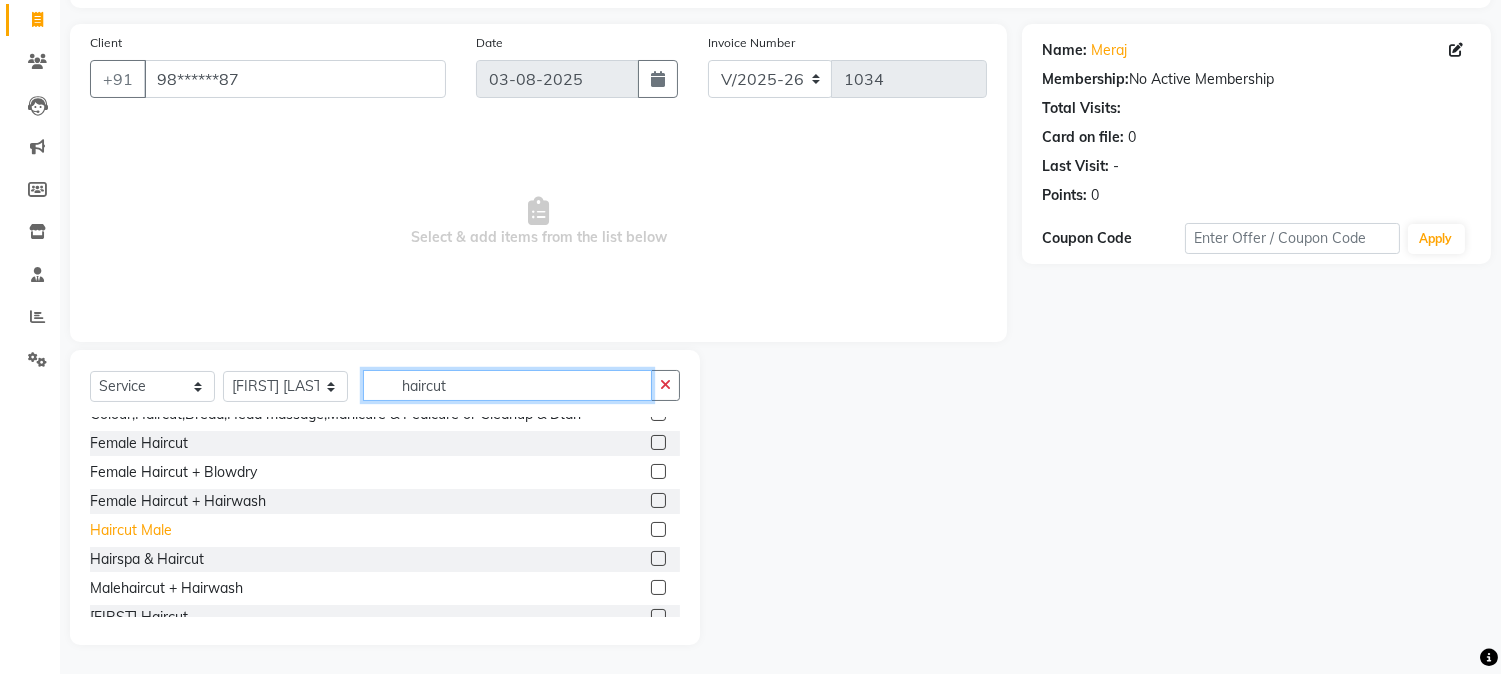type on "haircut" 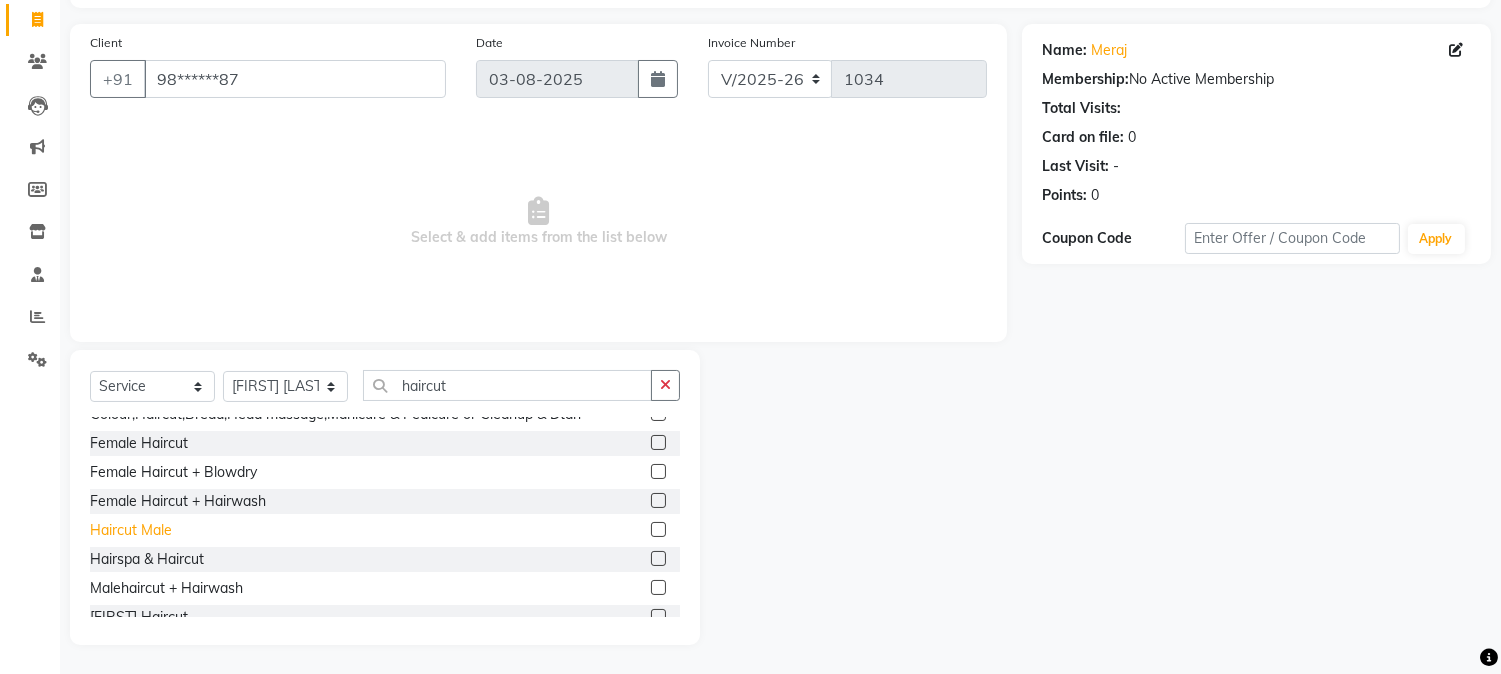 click on "Haircut Male" 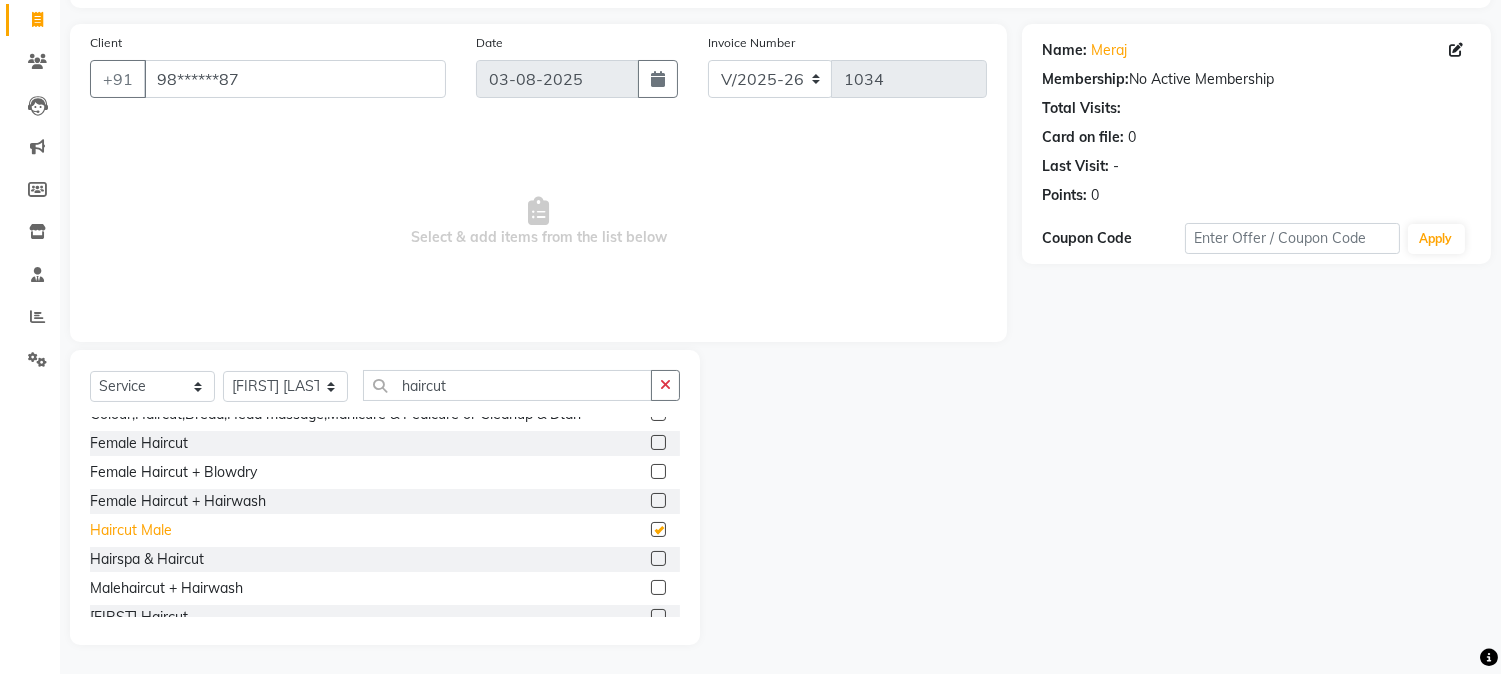 checkbox on "false" 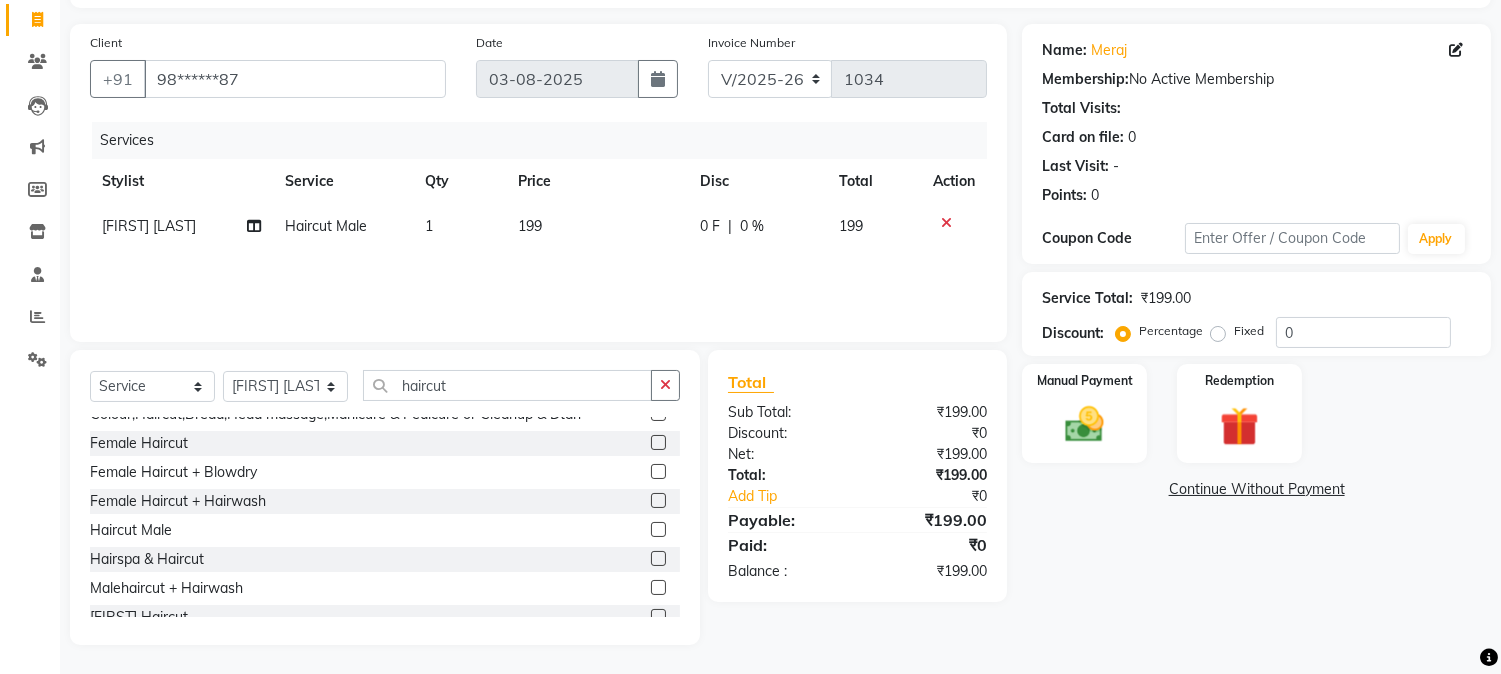 click on "199" 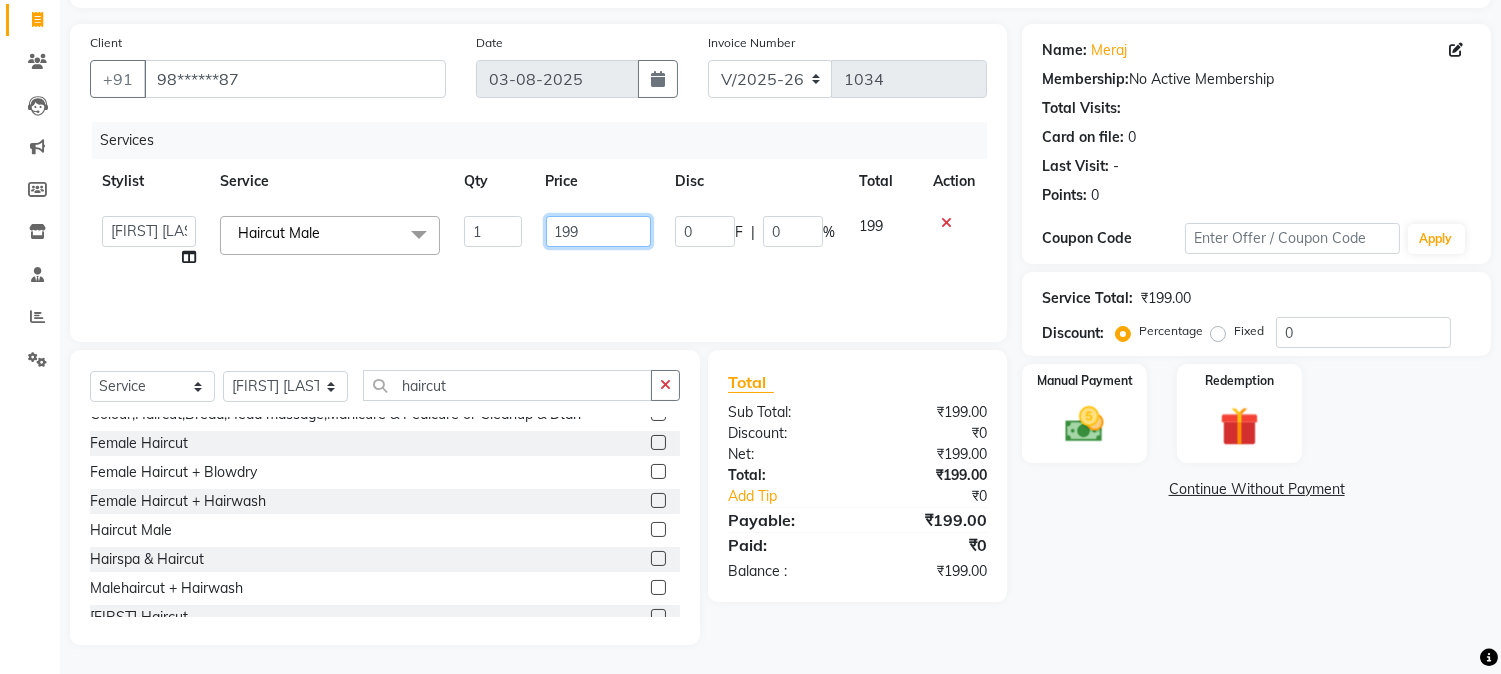 click on "199" 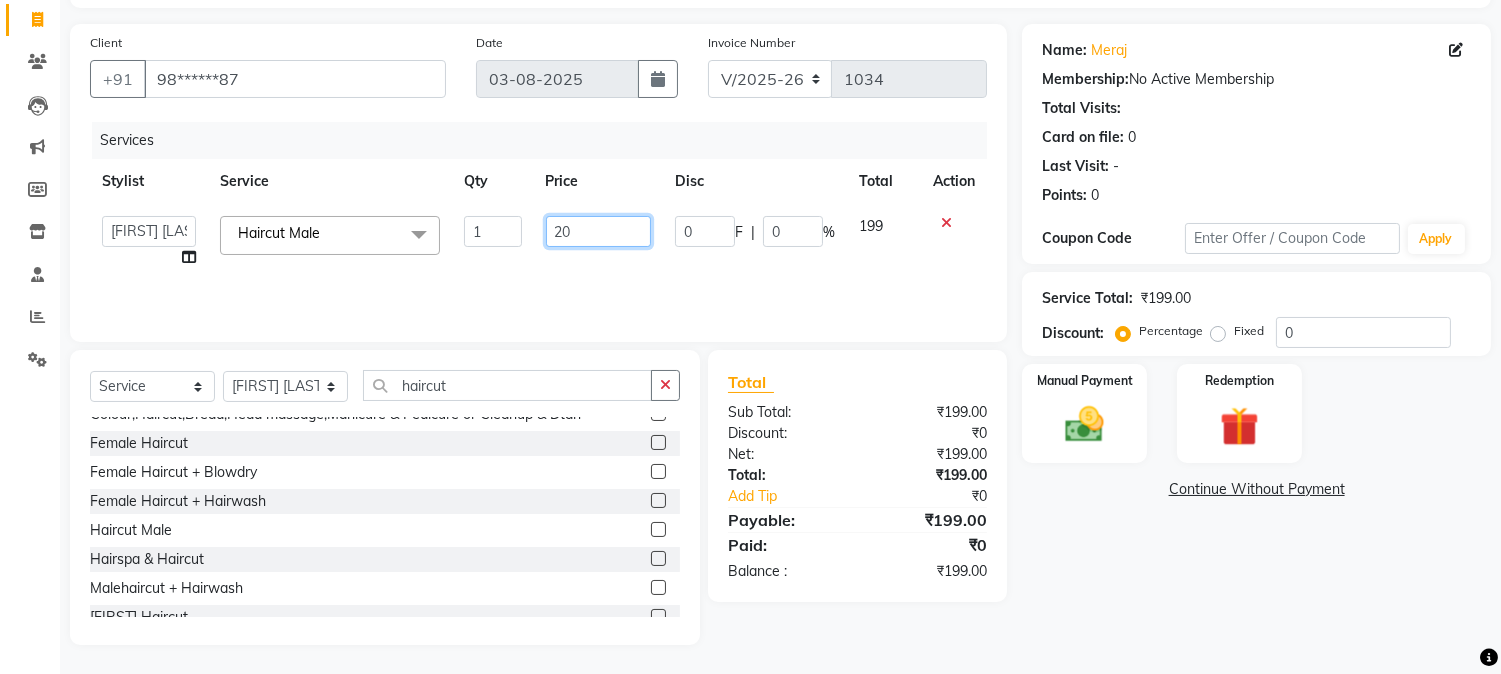 type on "200" 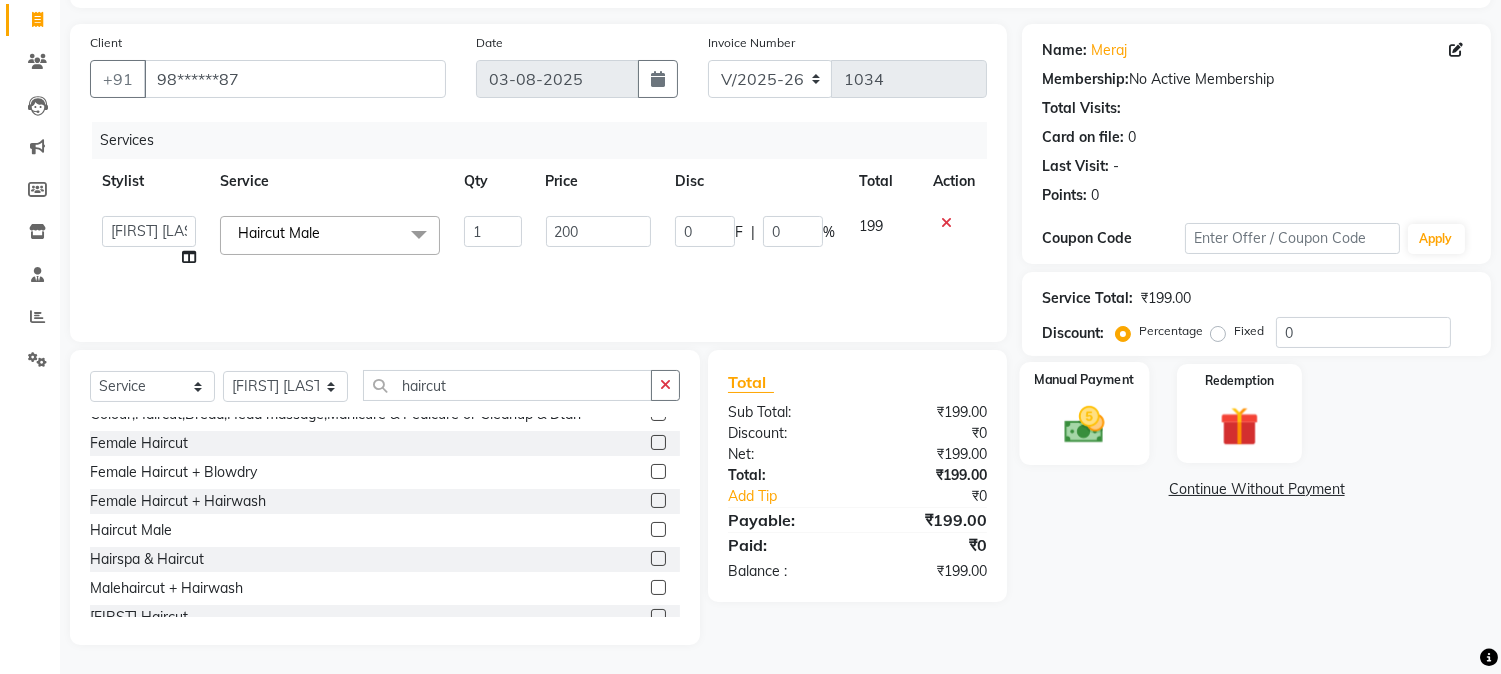 click on "Manual Payment" 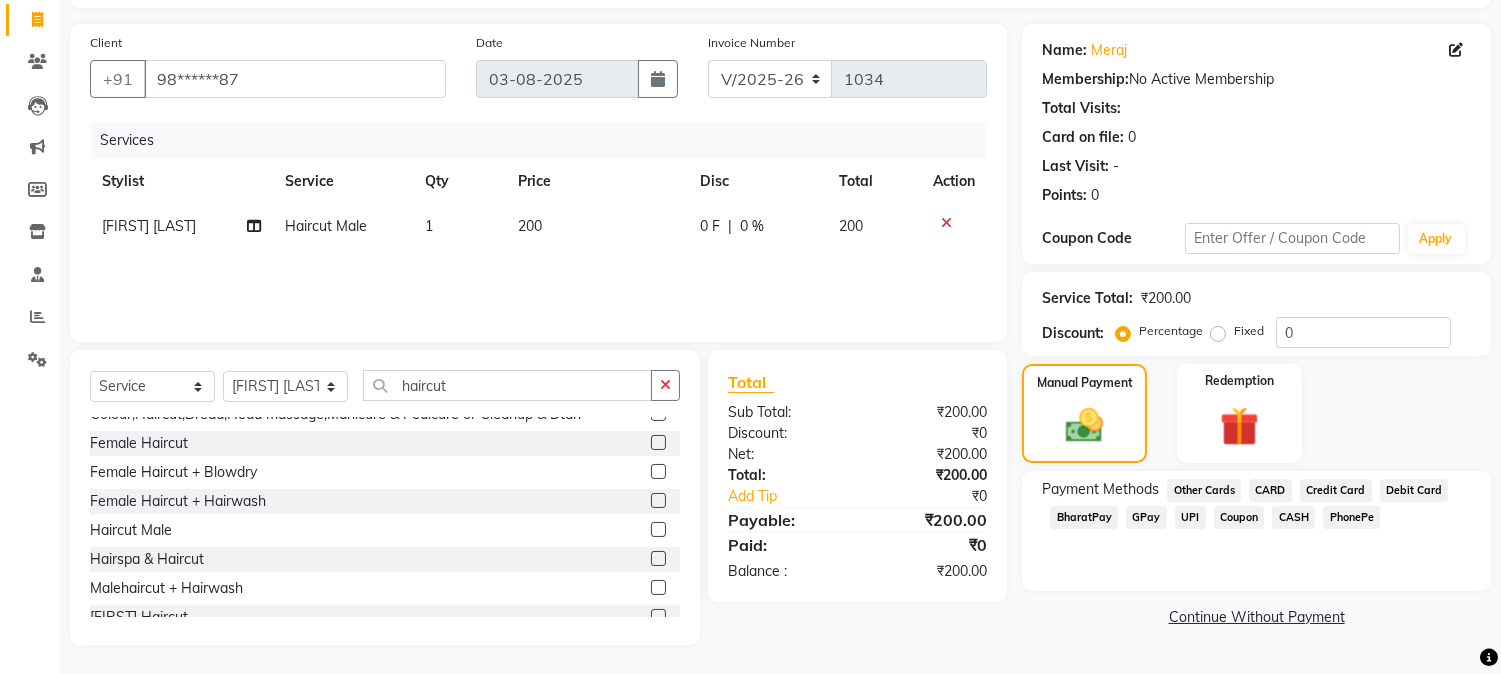click on "CASH" 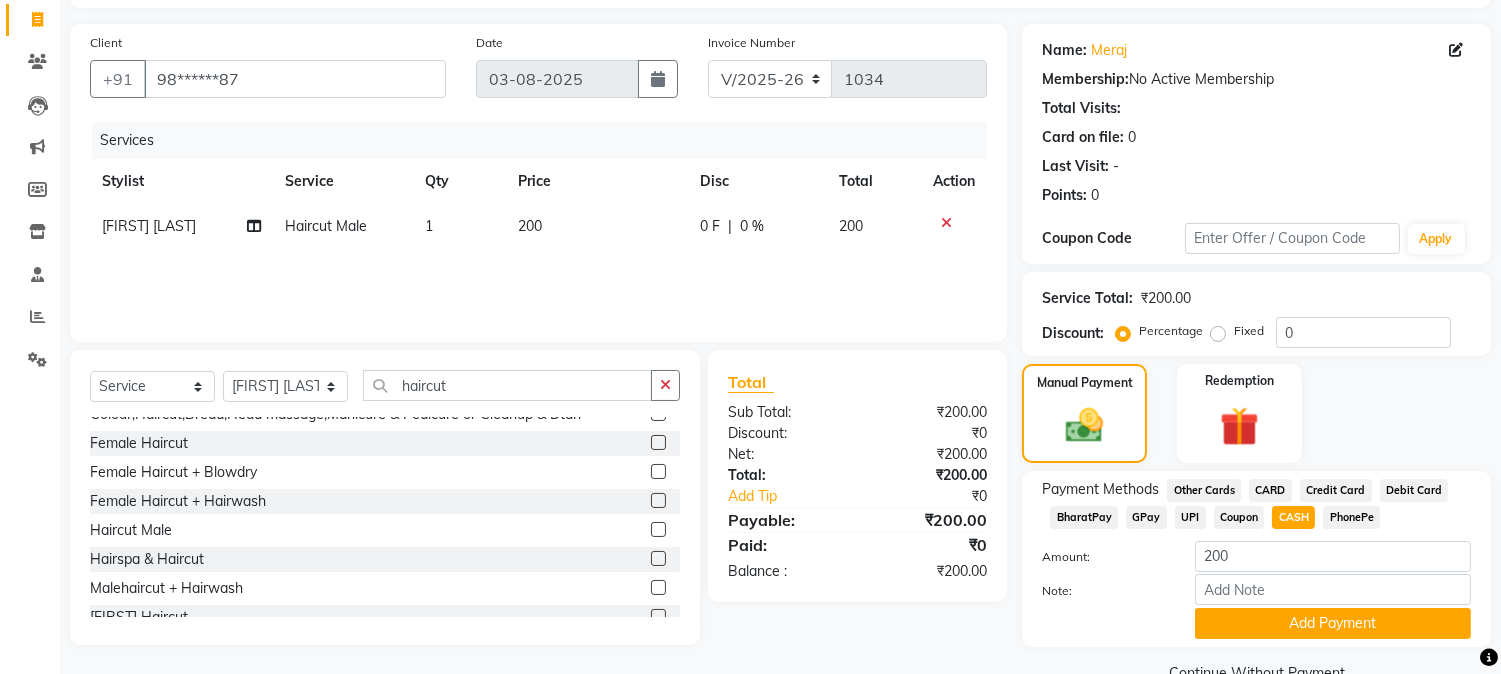 scroll, scrollTop: 170, scrollLeft: 0, axis: vertical 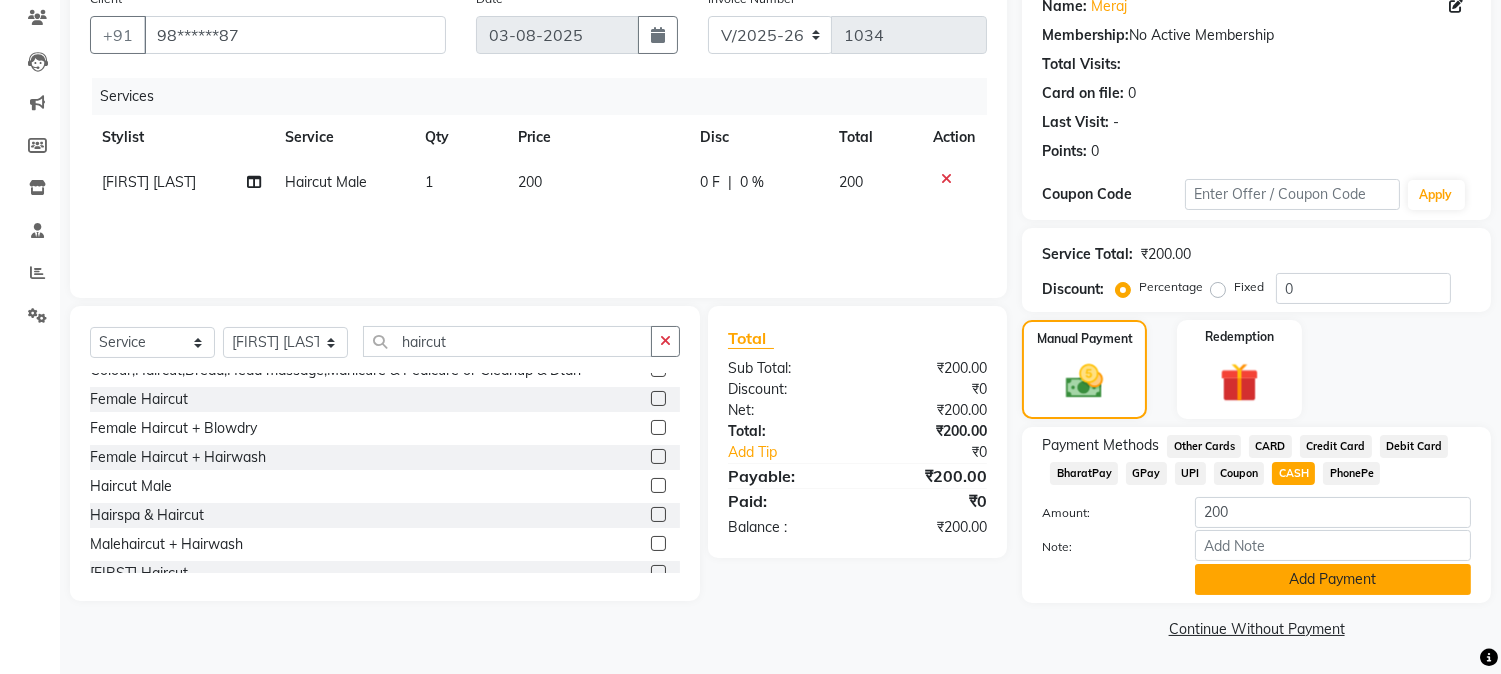 click on "Add Payment" 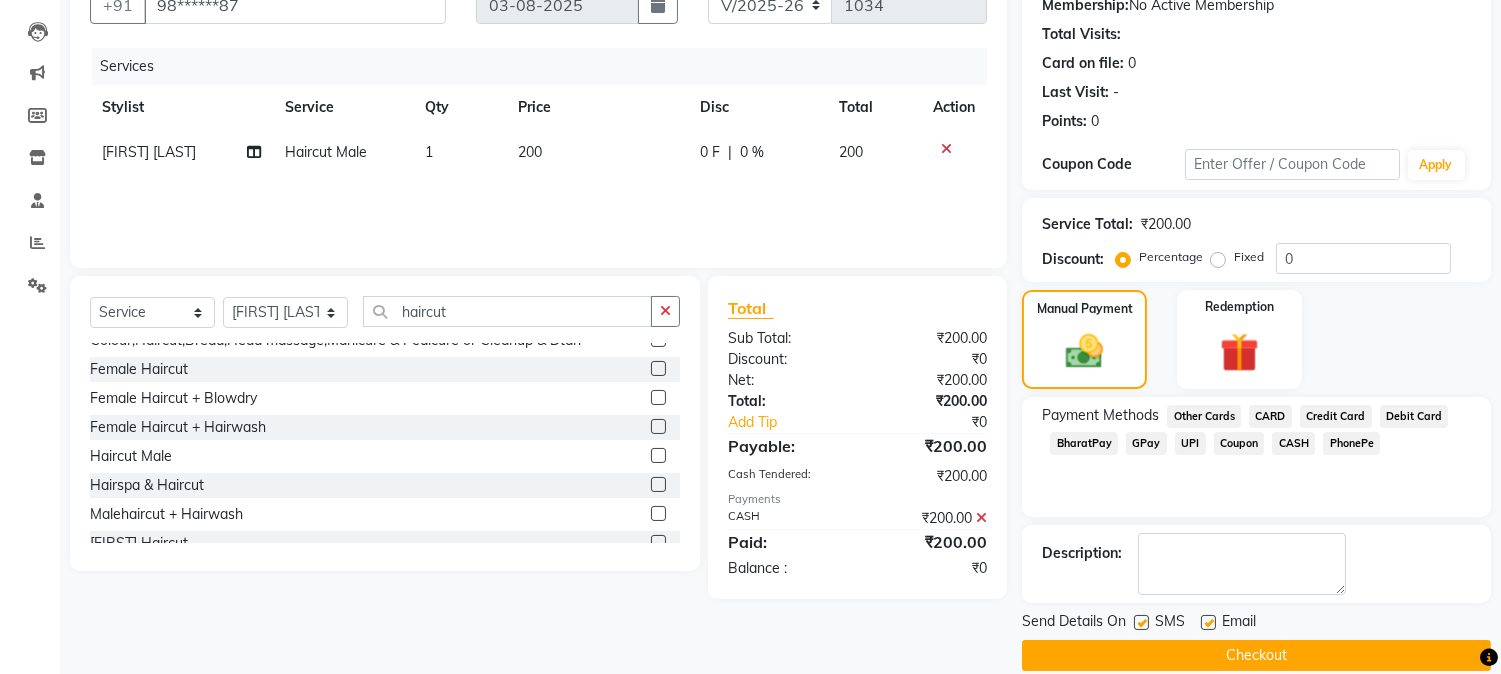 scroll, scrollTop: 225, scrollLeft: 0, axis: vertical 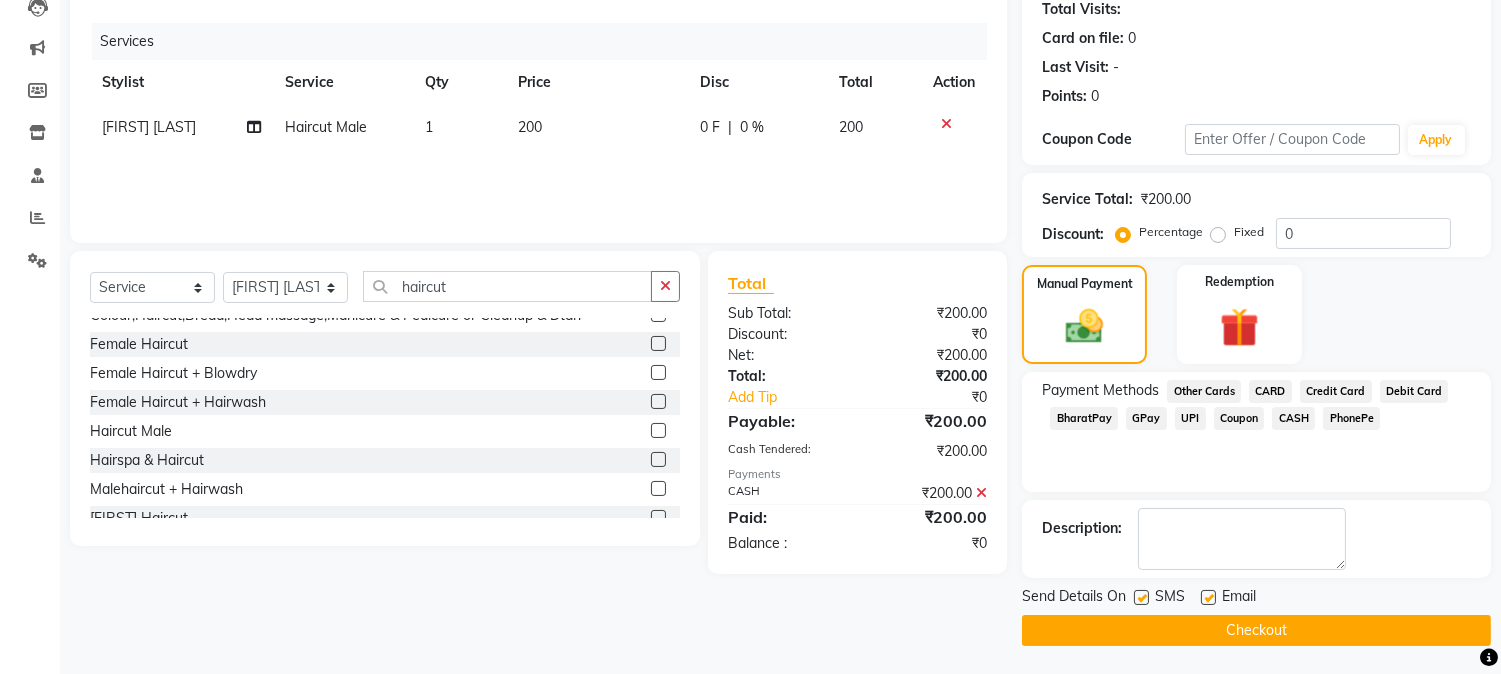 click on "Checkout" 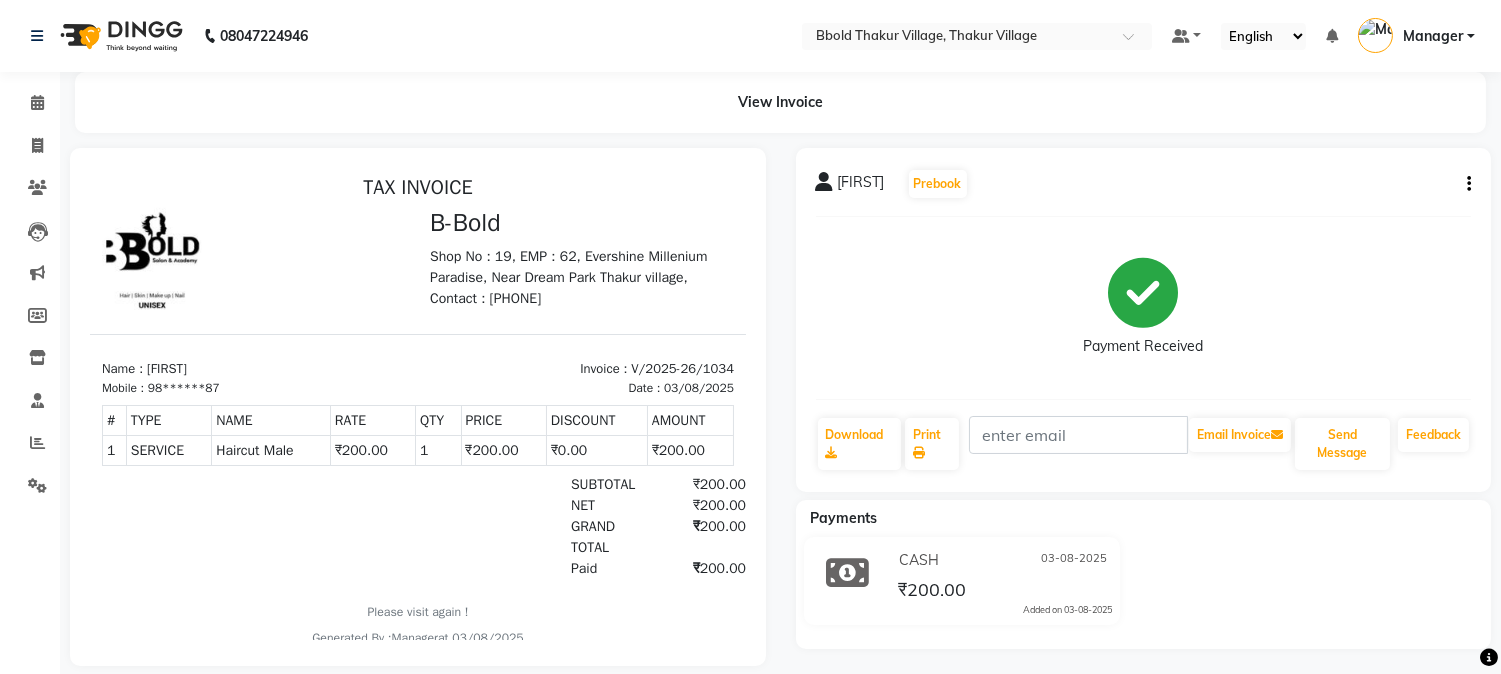 scroll, scrollTop: 0, scrollLeft: 0, axis: both 